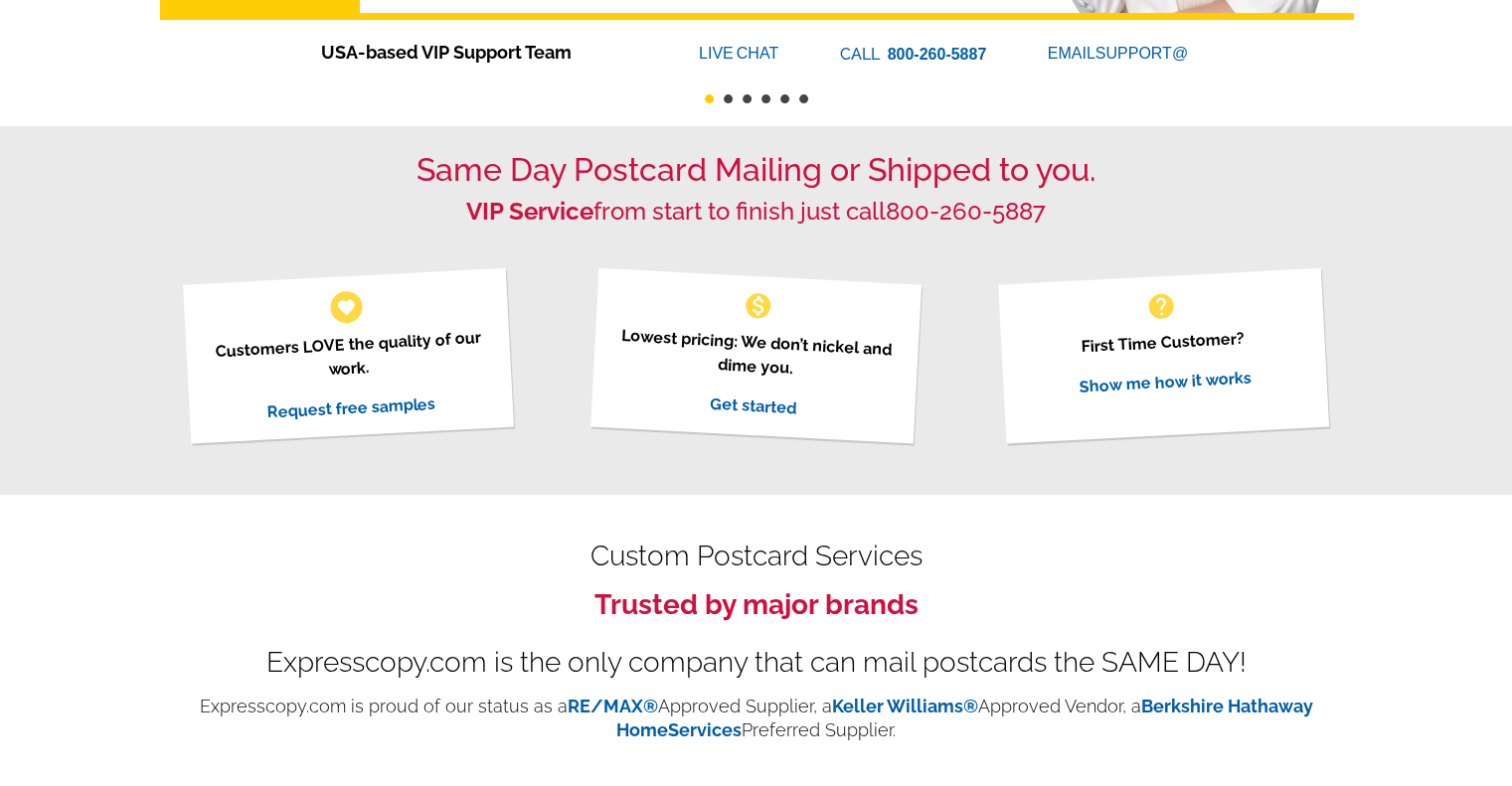 scroll, scrollTop: 584, scrollLeft: 0, axis: vertical 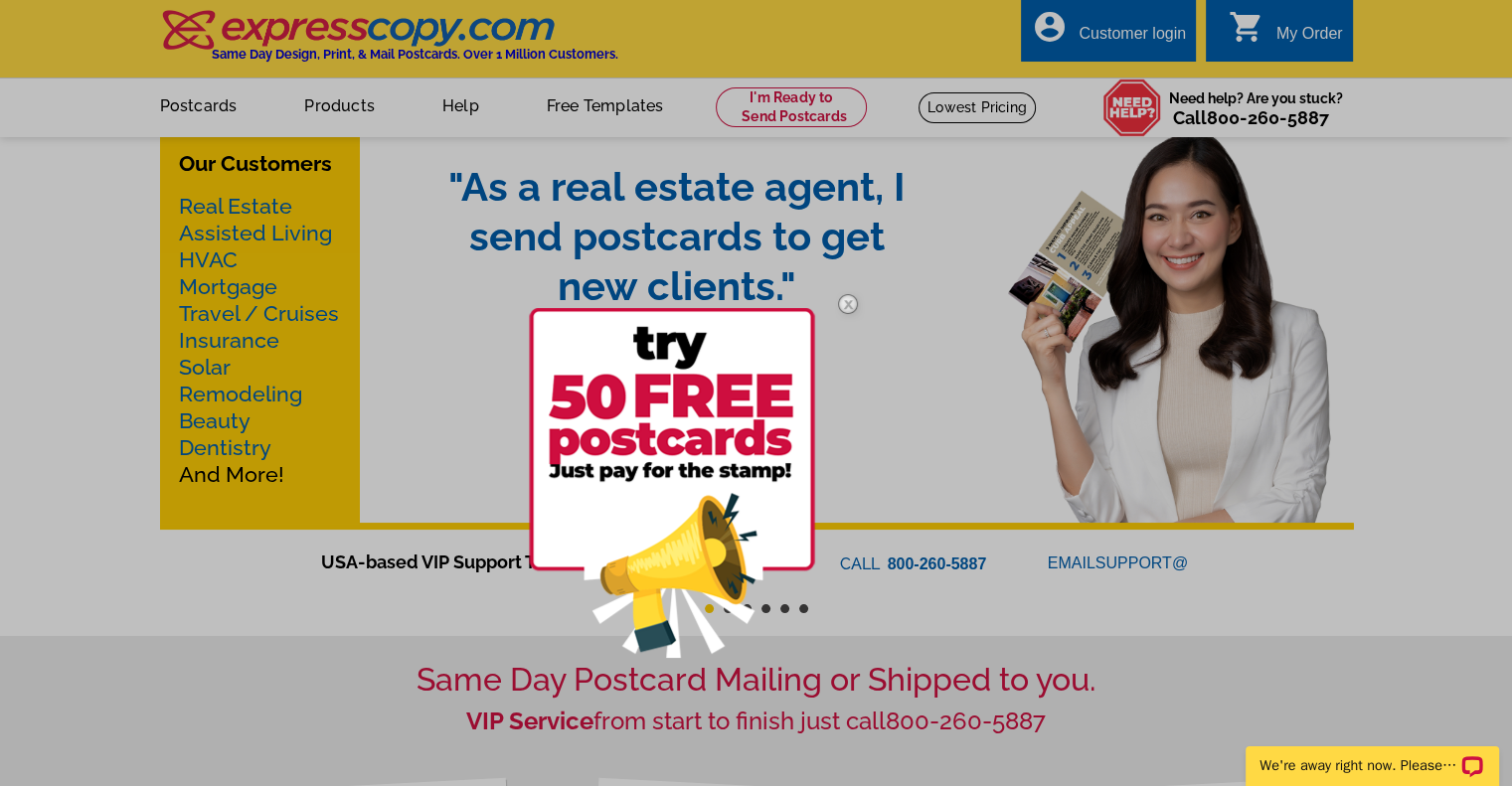 click at bounding box center [756, 393] 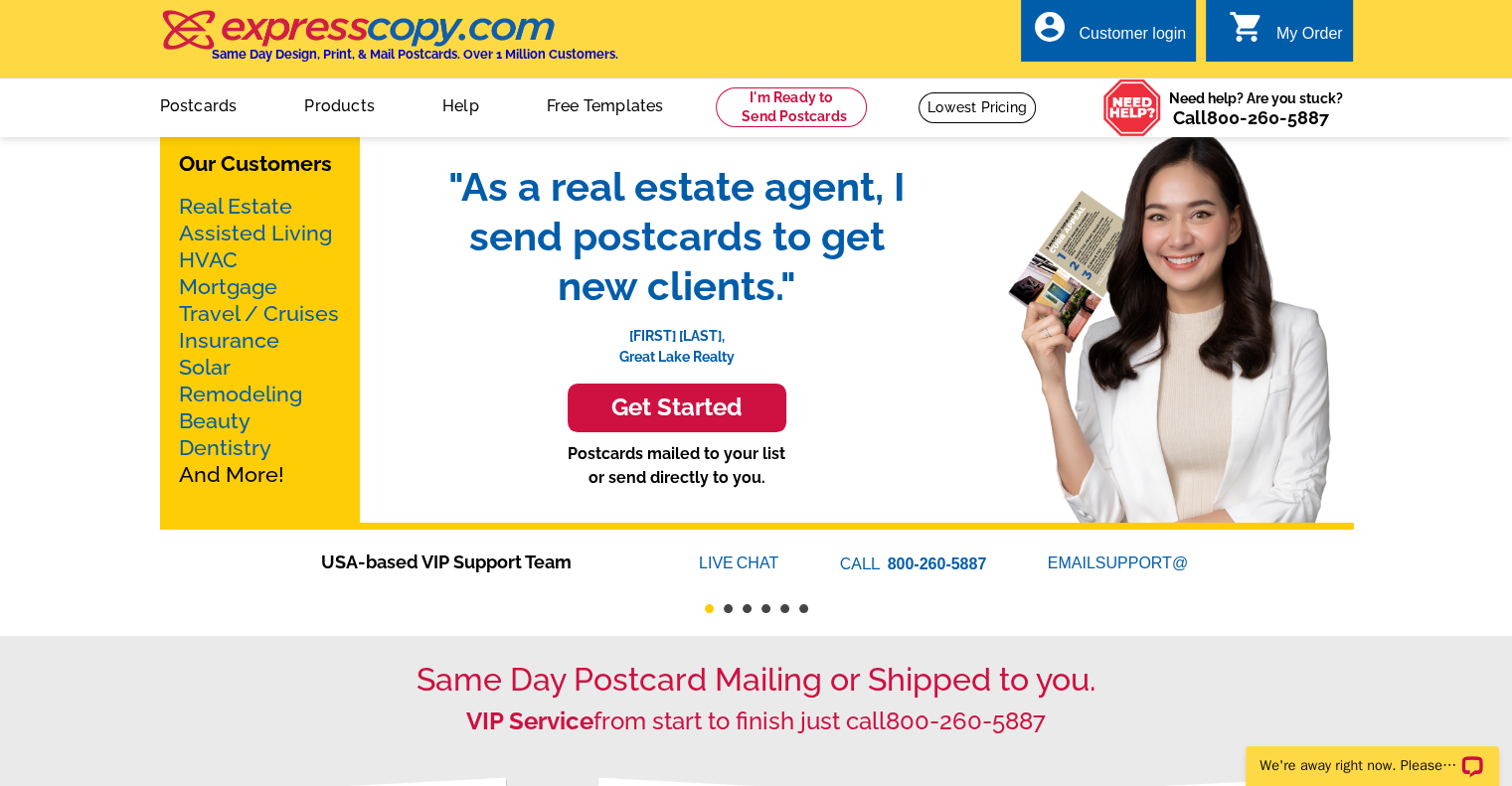click on "Real Estate" at bounding box center [236, 206] 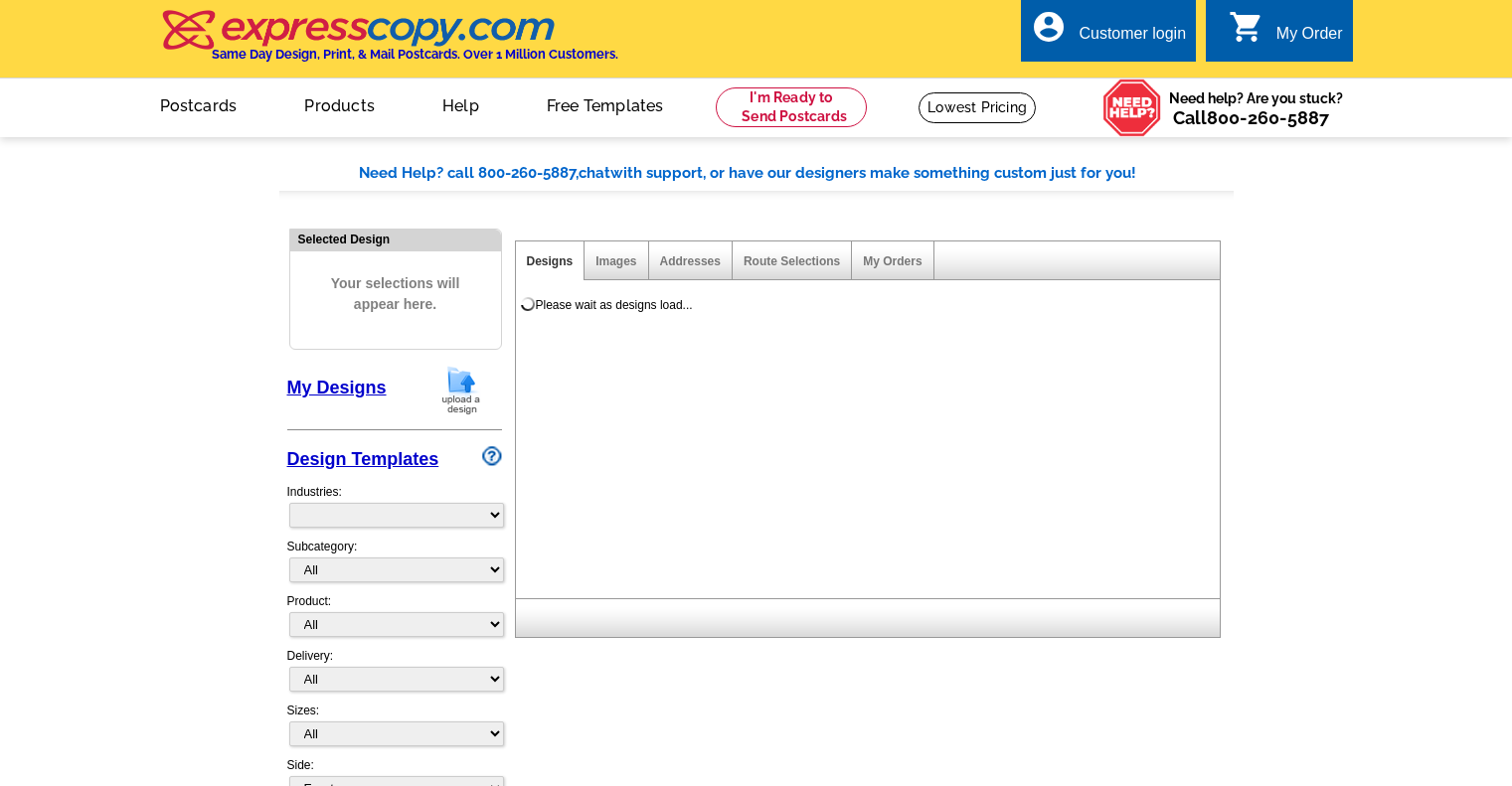 scroll, scrollTop: 0, scrollLeft: 0, axis: both 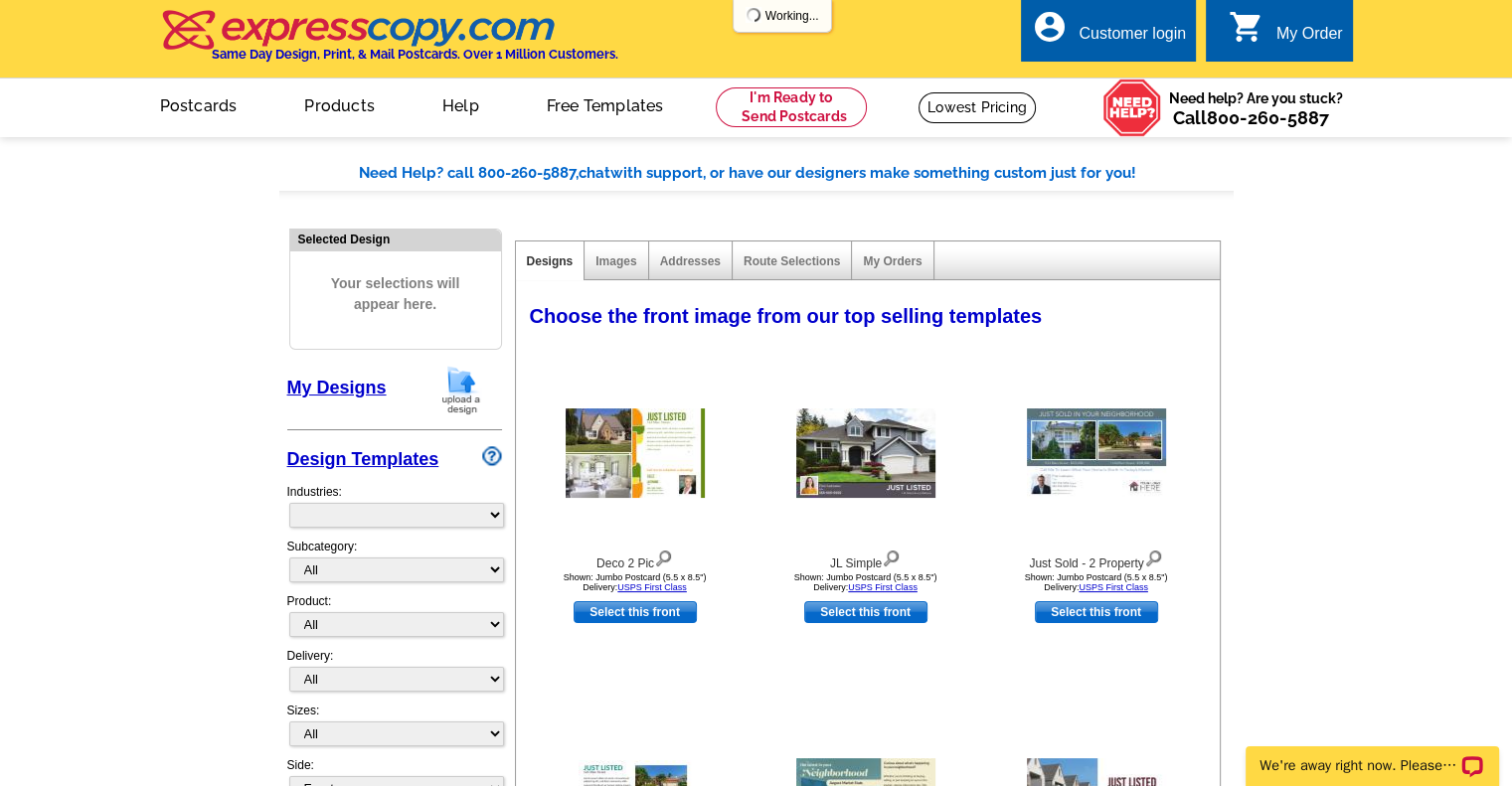 select on "785" 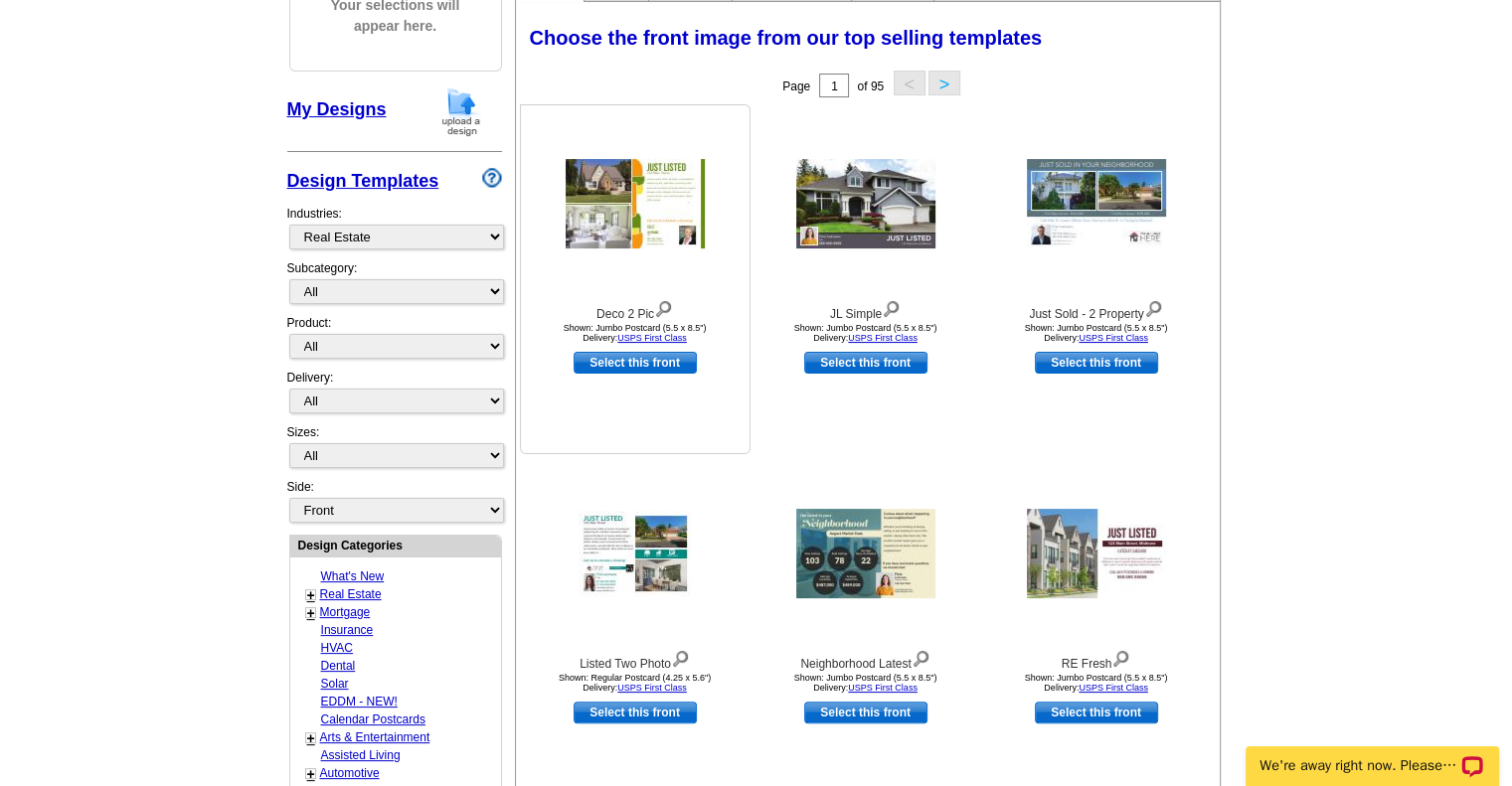 scroll, scrollTop: 298, scrollLeft: 0, axis: vertical 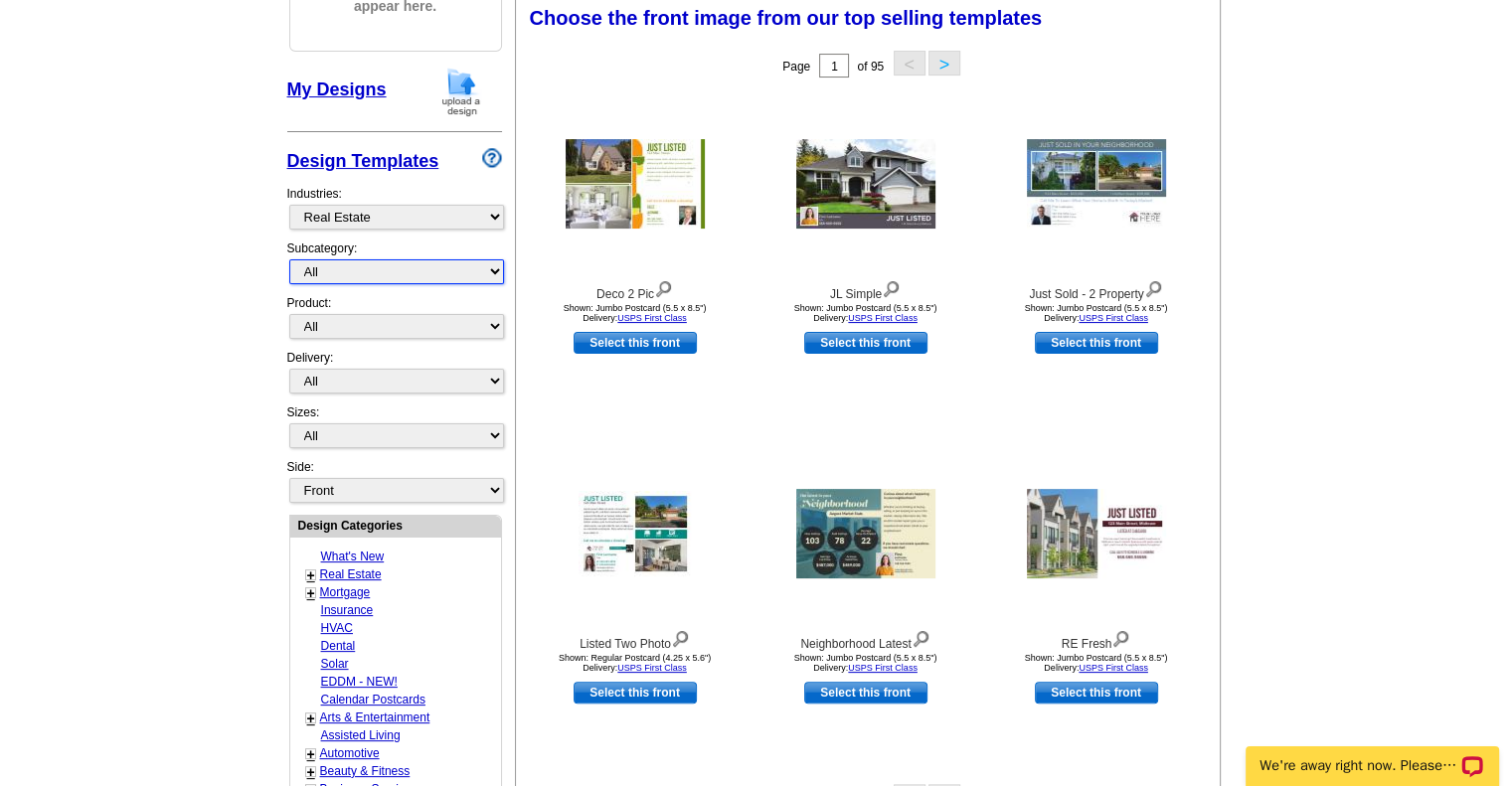 click on "All RE/MAX® Referrals Keller Williams® Berkshire Hathaway Home Services Century 21 Commercial Real Estate QR Code Cards 1st Time Home Buyer Distressed Homeowners Social Networking Farming Just Listed Just Sold Open House Market Report" at bounding box center [397, 271] 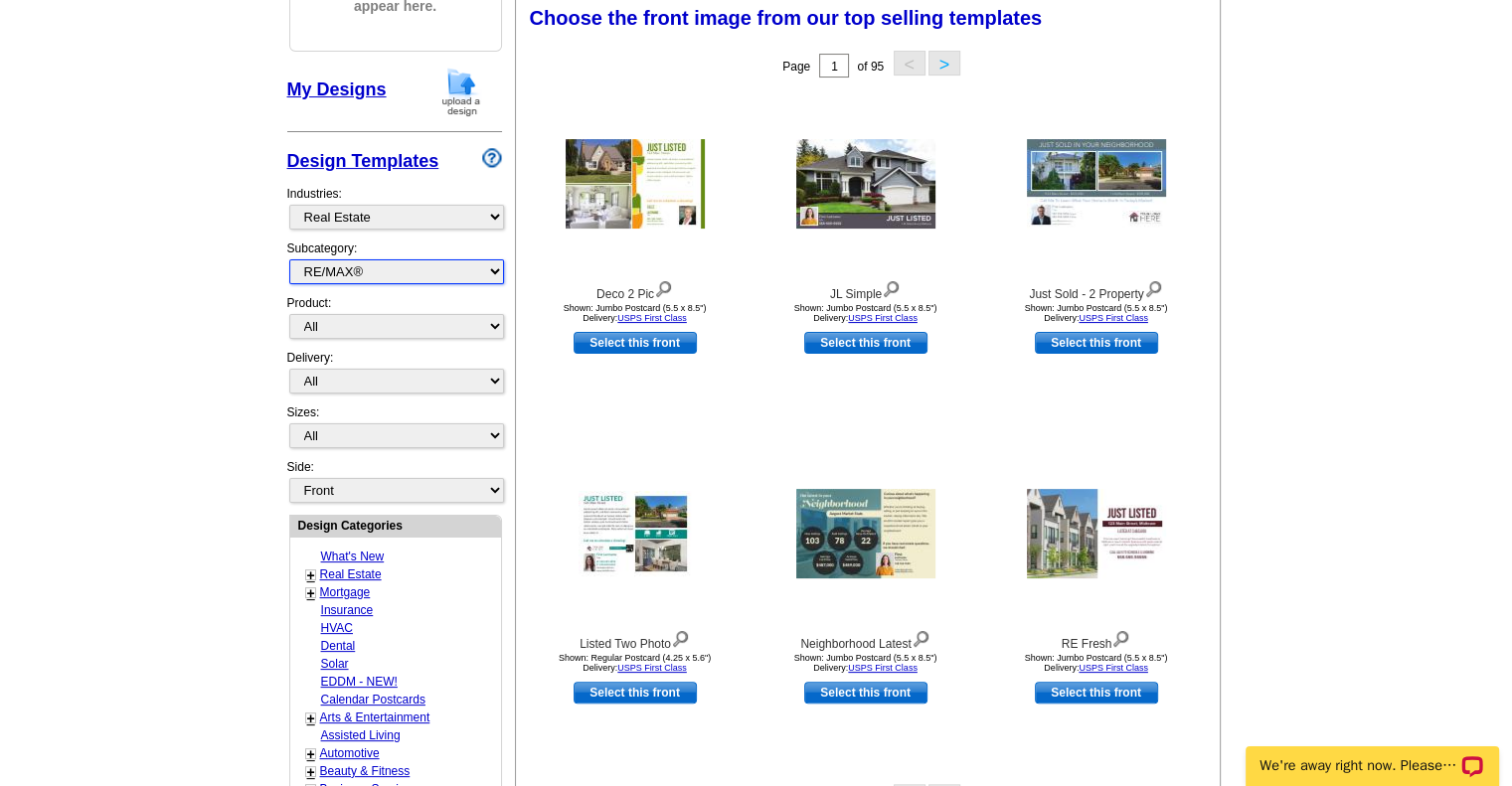 click on "All RE/MAX® Referrals Keller Williams® Berkshire Hathaway Home Services Century 21 Commercial Real Estate QR Code Cards 1st Time Home Buyer Distressed Homeowners Social Networking Farming Just Listed Just Sold Open House Market Report" at bounding box center [397, 271] 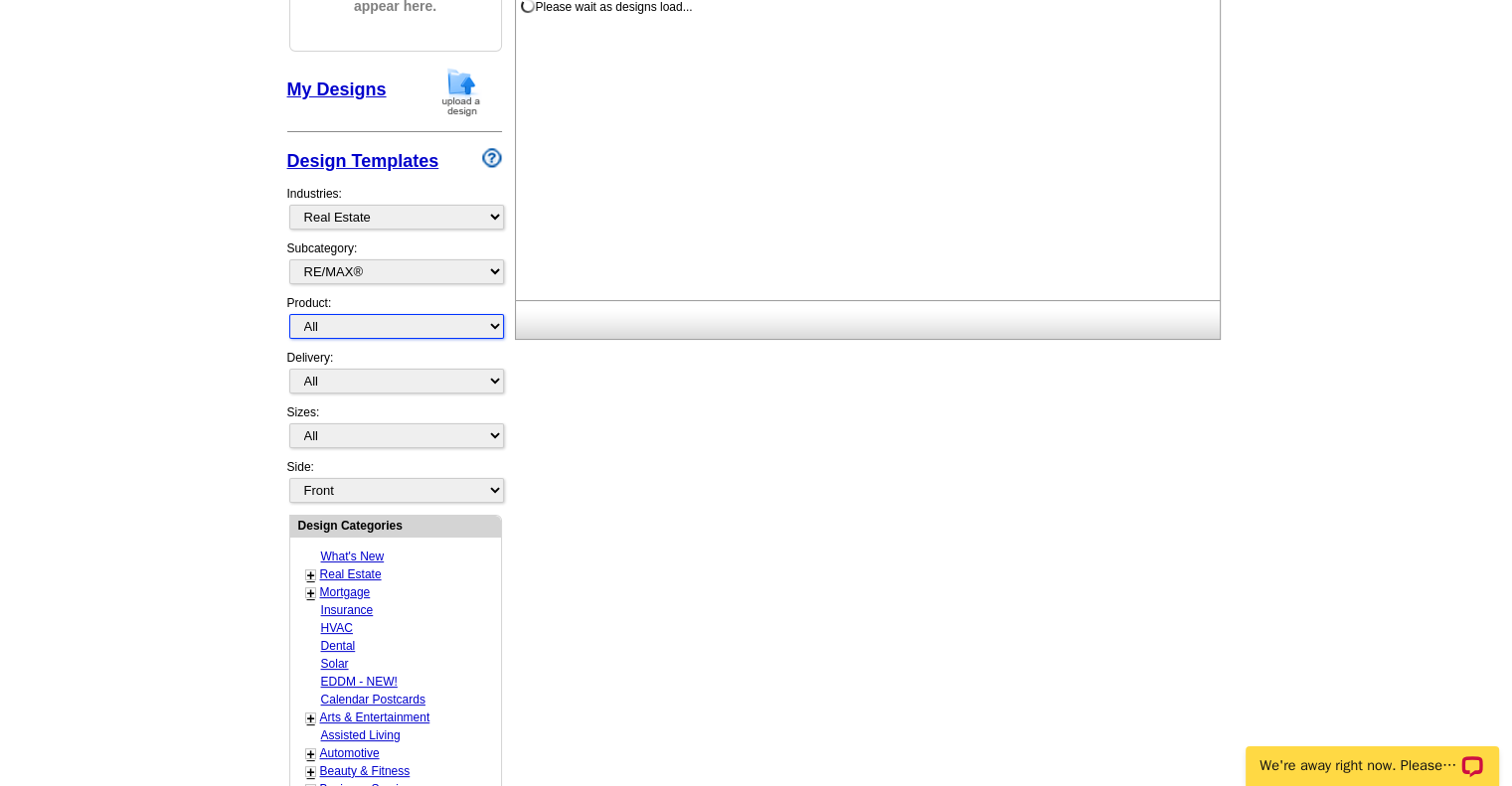 click on "All
Postcards
Letters and flyers
Business Cards
Door Hangers
Greeting Cards" at bounding box center (397, 326) 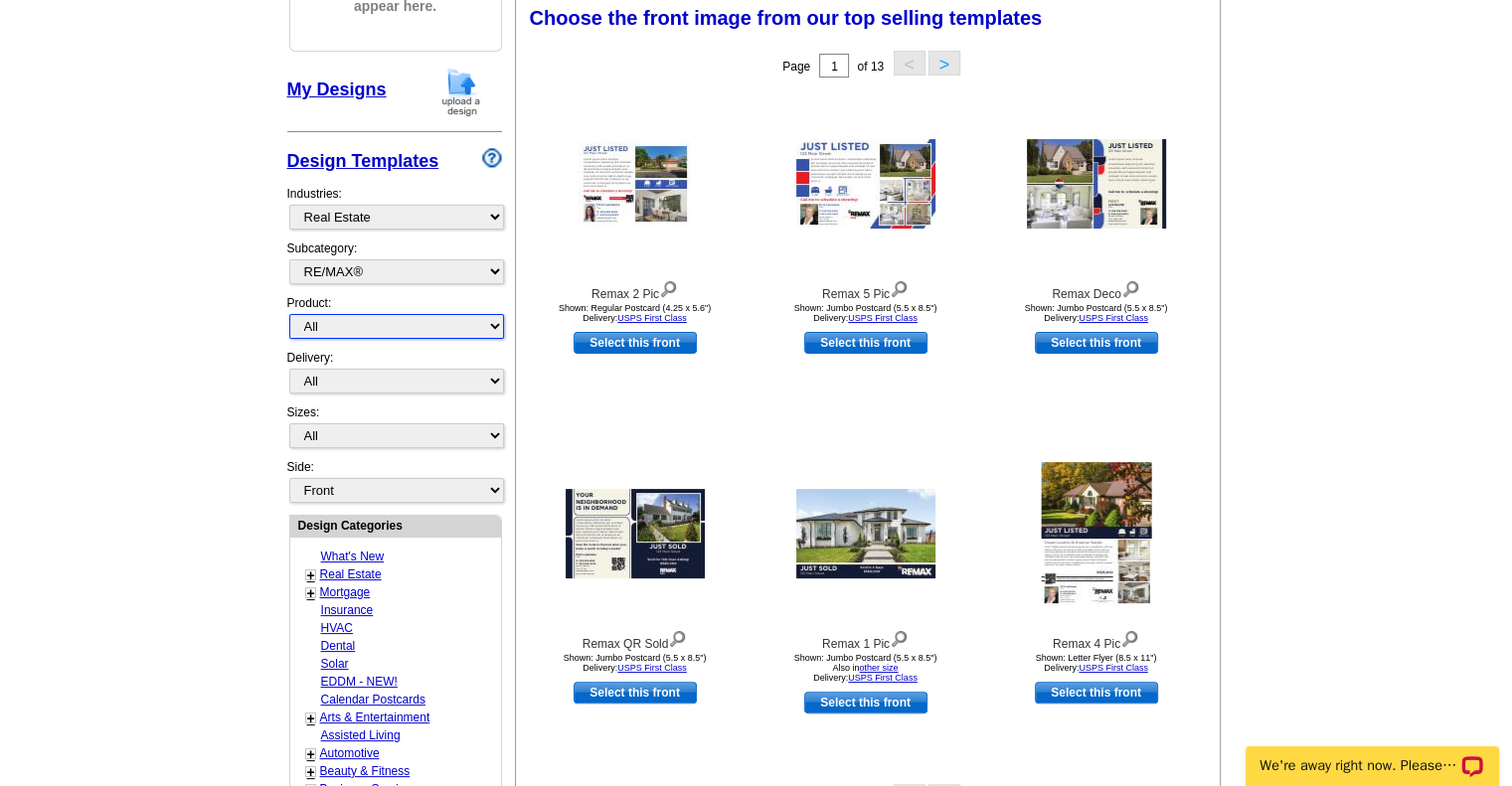 select on "3" 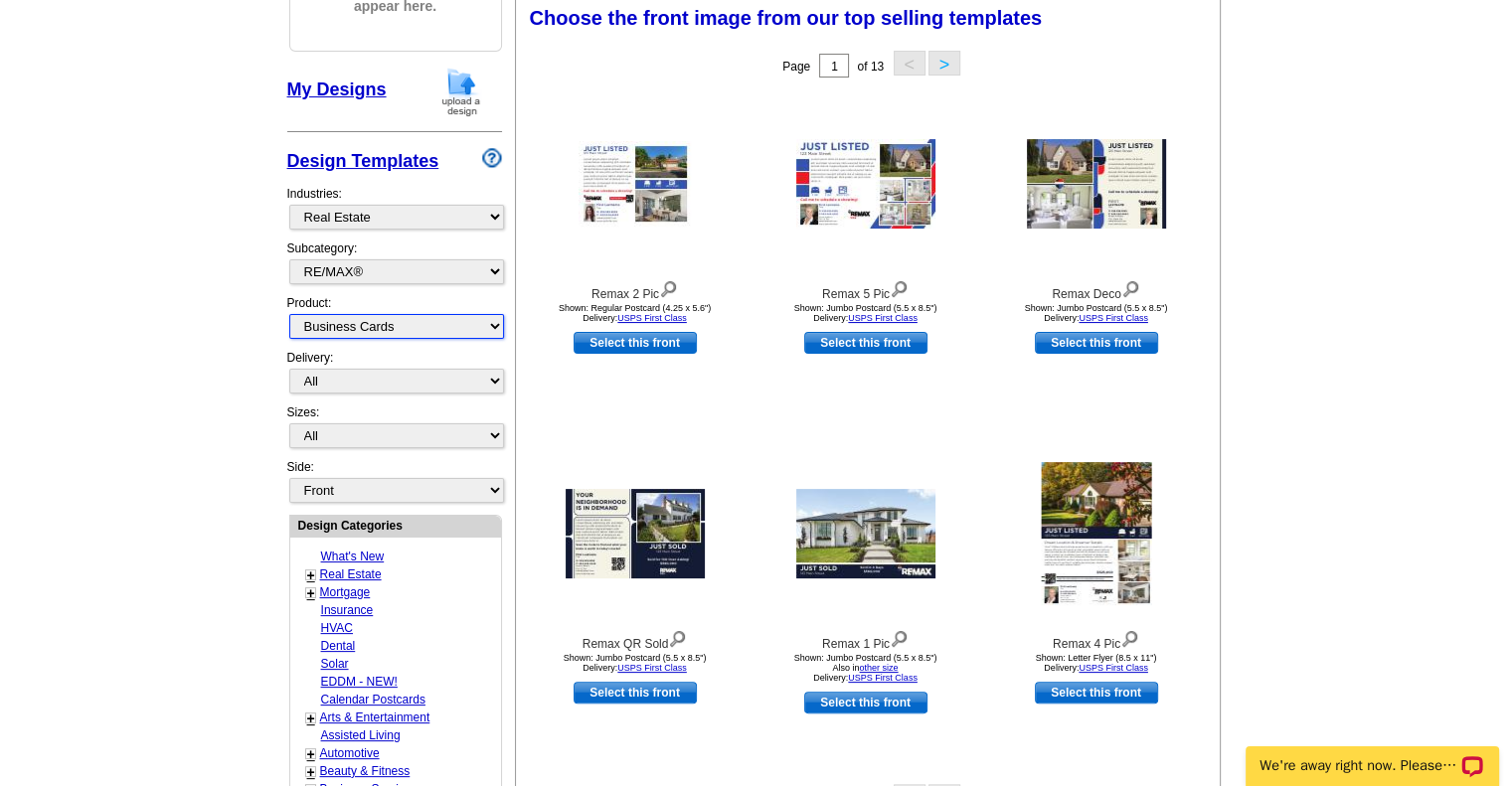 click on "All
Postcards
Letters and flyers
Business Cards
Door Hangers
Greeting Cards" at bounding box center (397, 326) 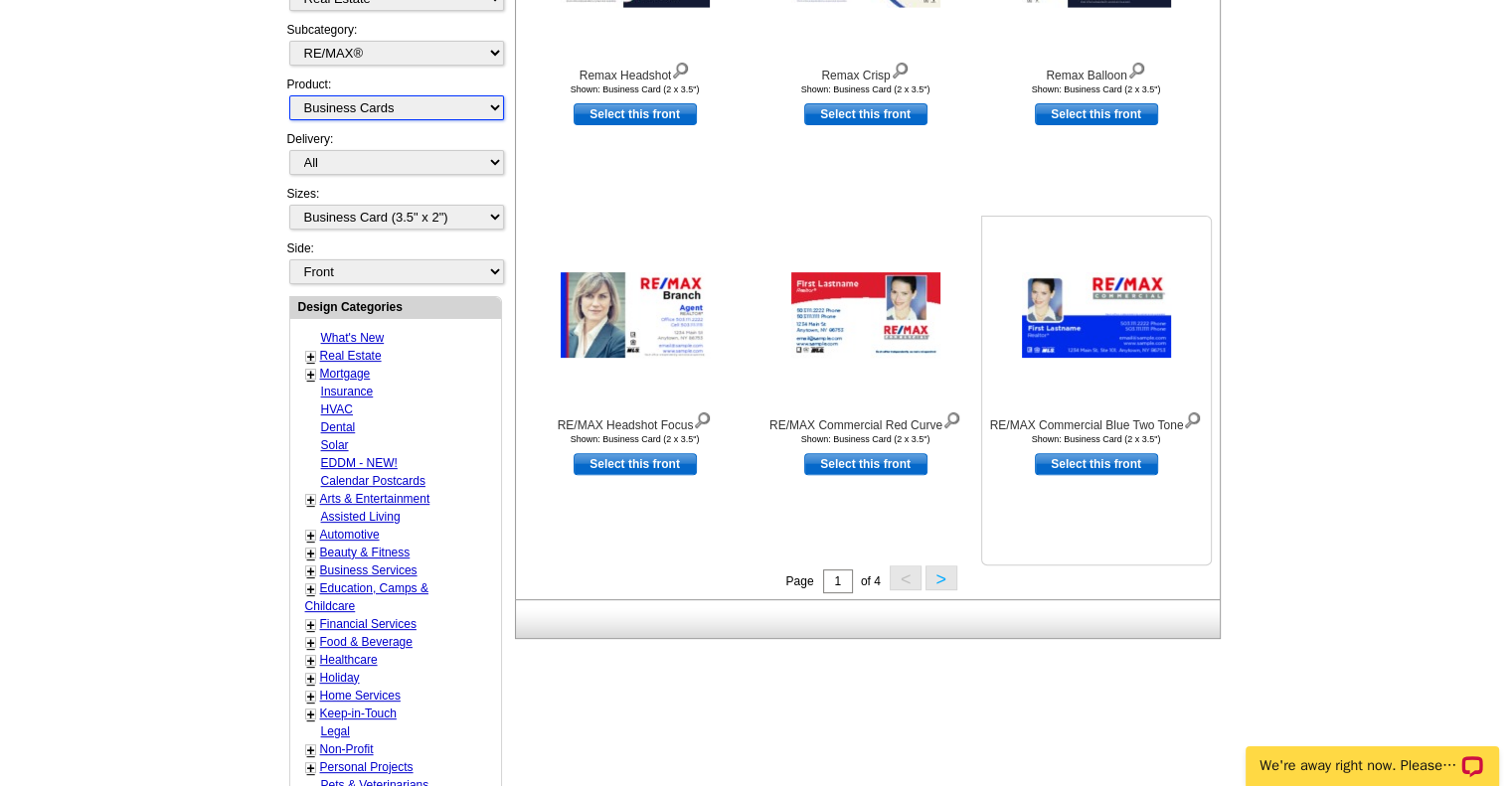 scroll, scrollTop: 497, scrollLeft: 0, axis: vertical 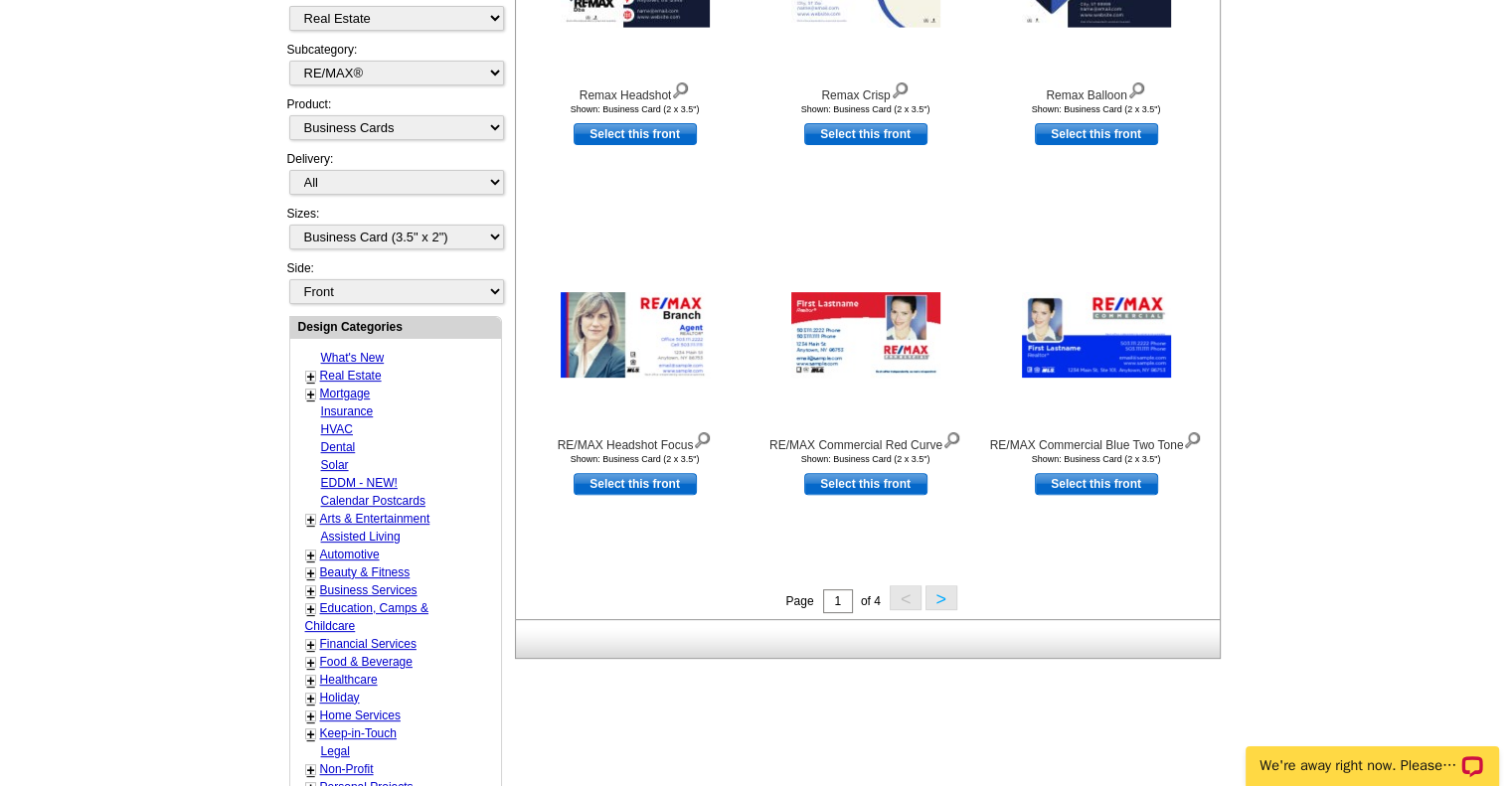 click on ">" at bounding box center (941, 597) 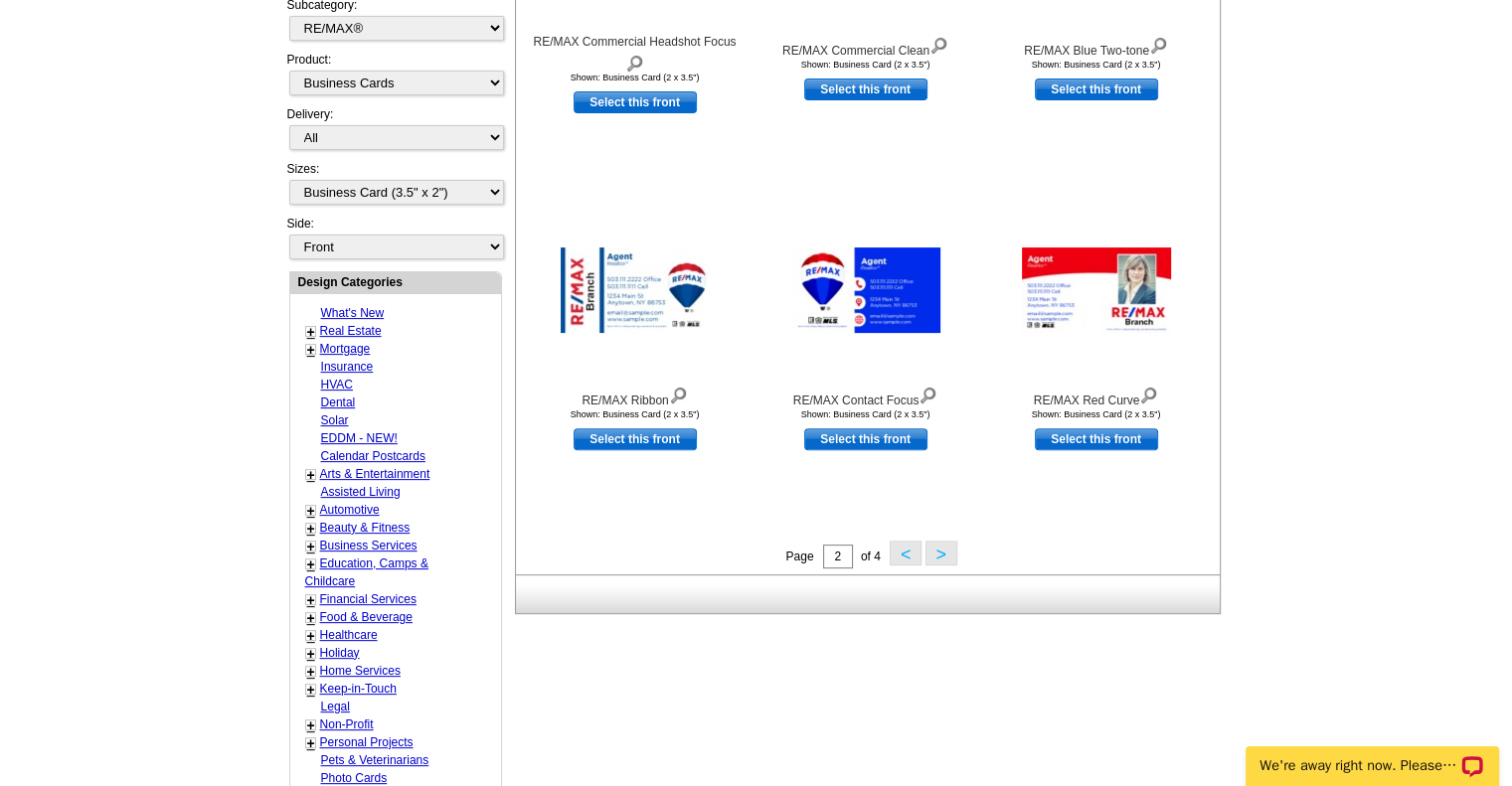 scroll, scrollTop: 591, scrollLeft: 0, axis: vertical 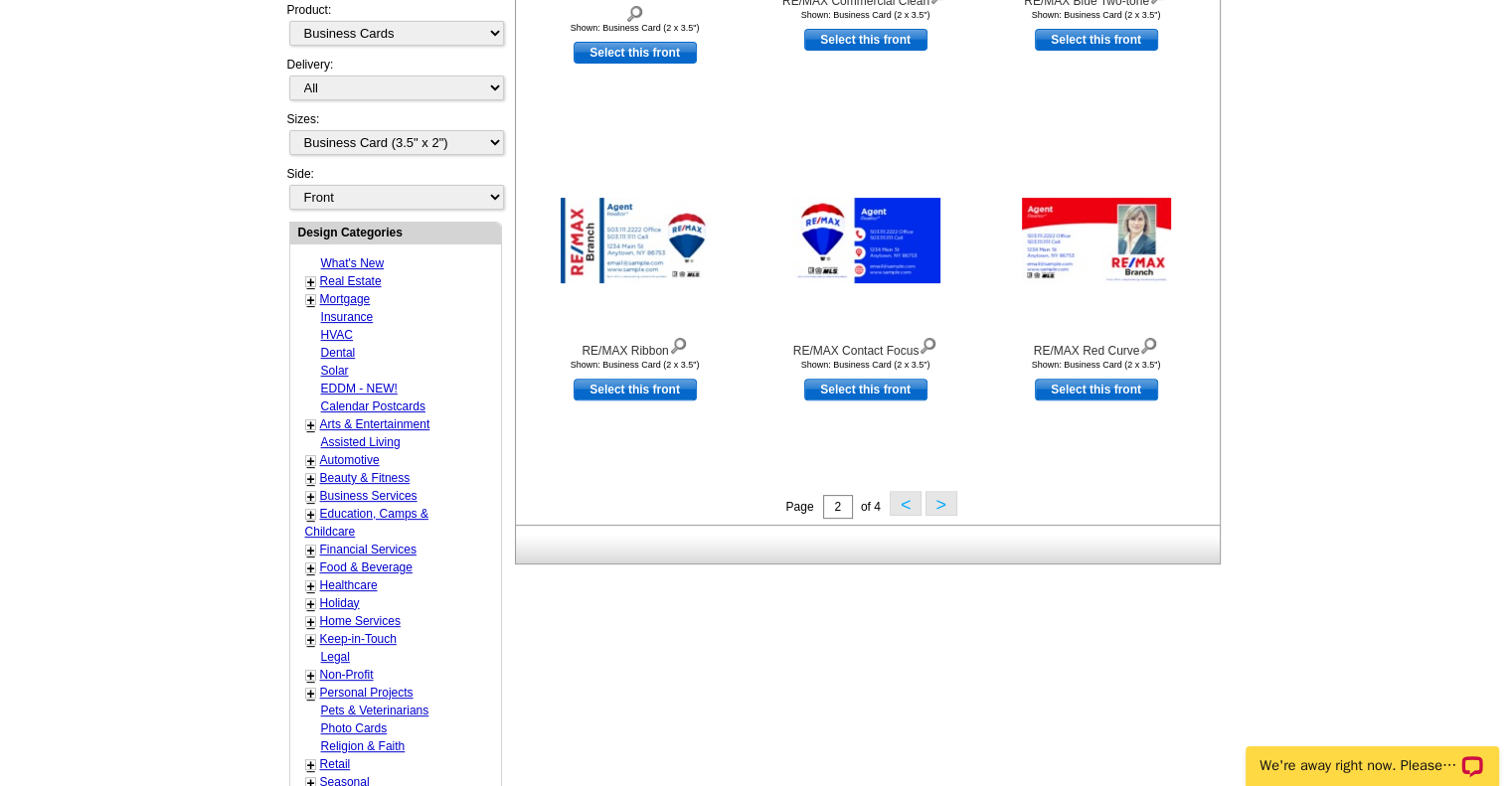 click on ">" at bounding box center [941, 503] 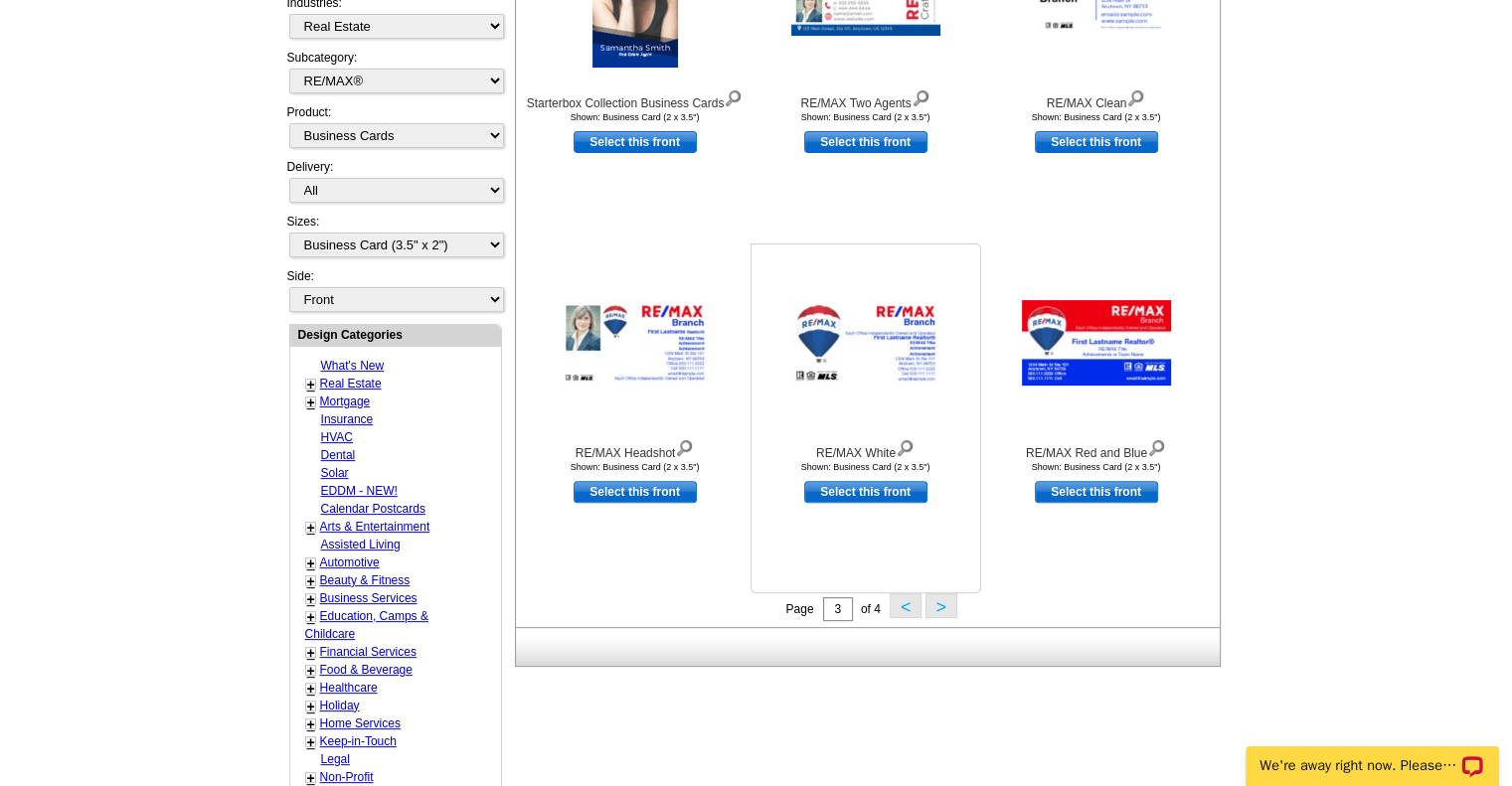 scroll, scrollTop: 492, scrollLeft: 0, axis: vertical 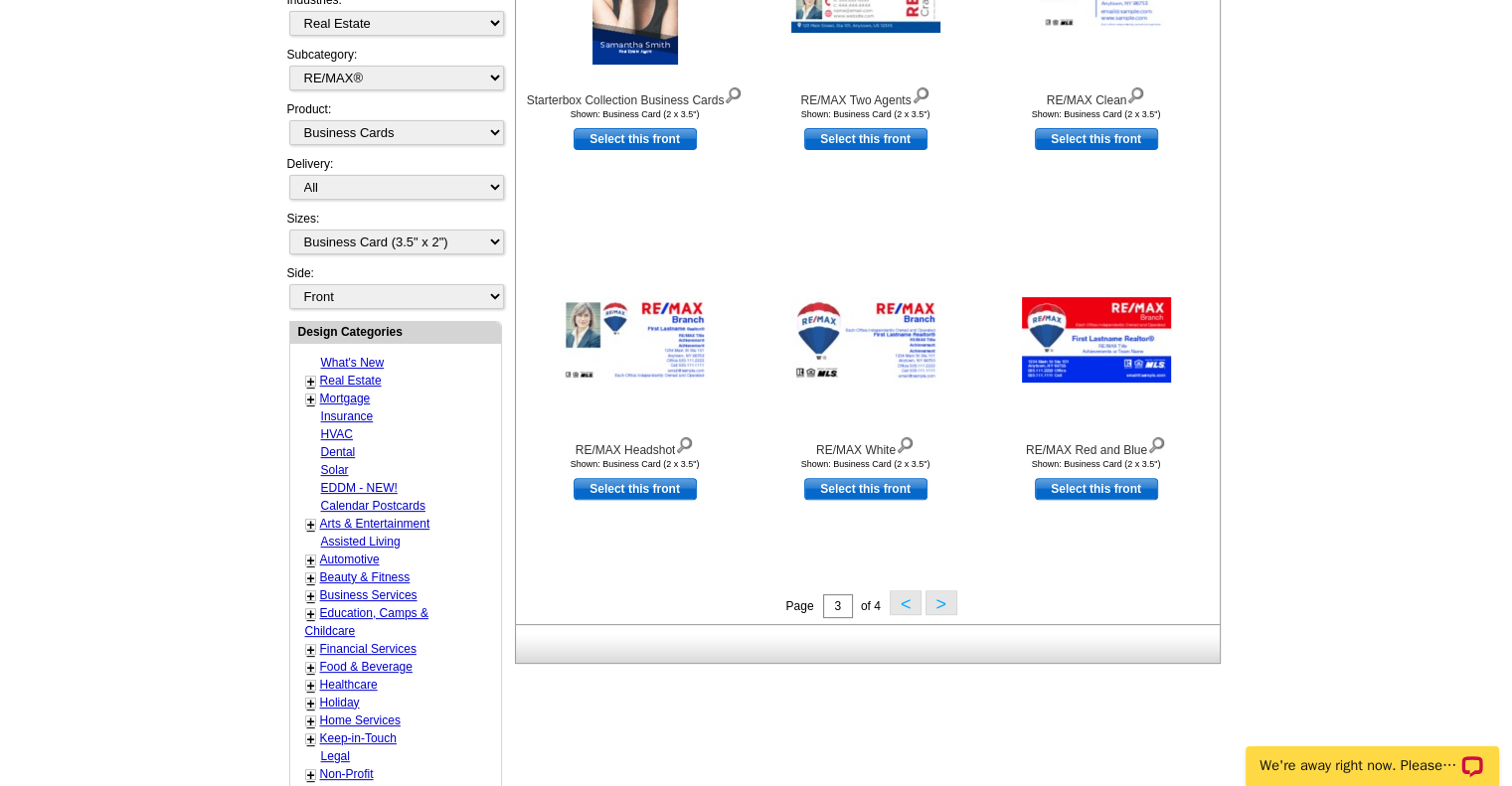 click on ">" at bounding box center [941, 602] 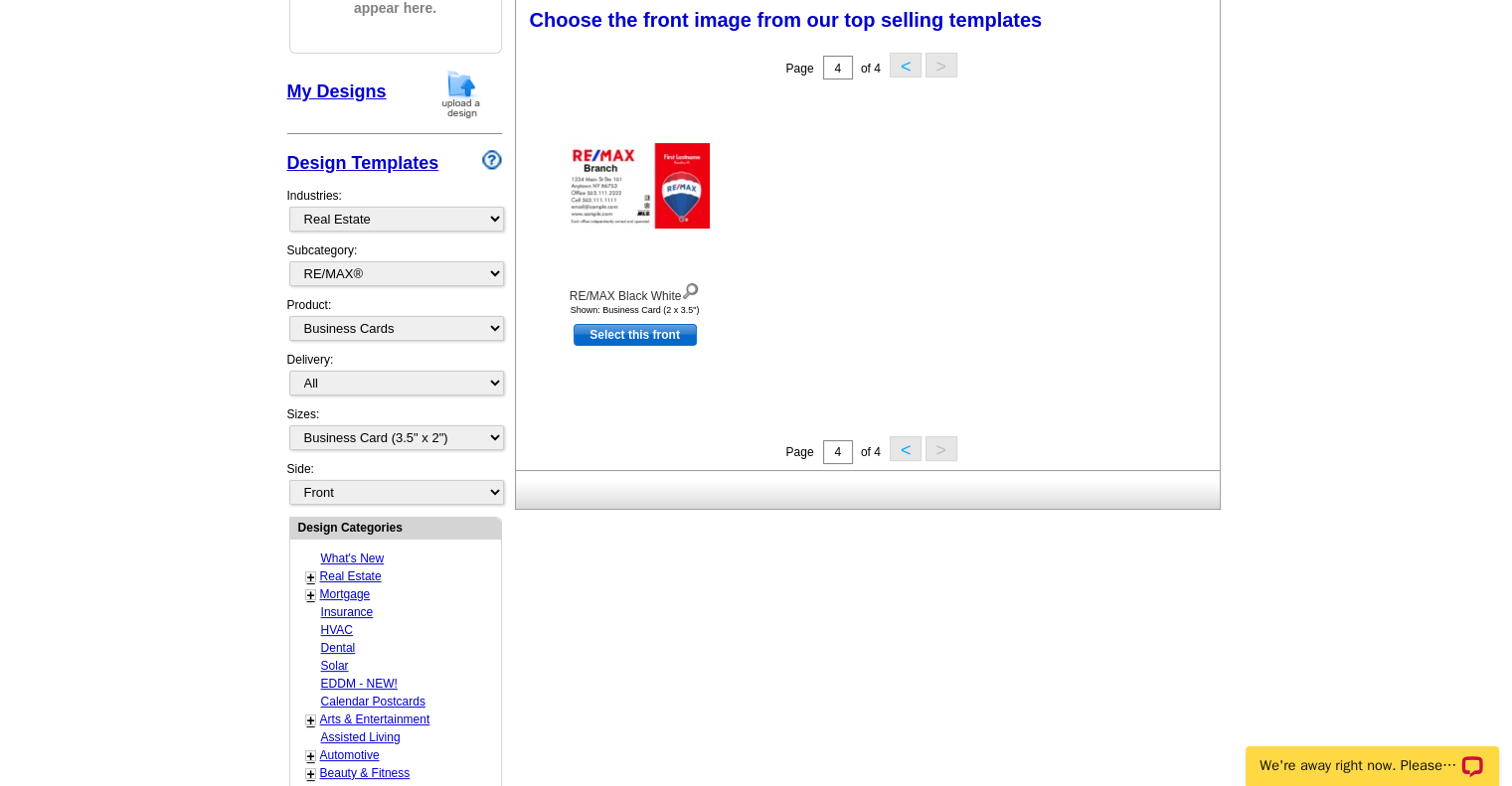 scroll, scrollTop: 293, scrollLeft: 0, axis: vertical 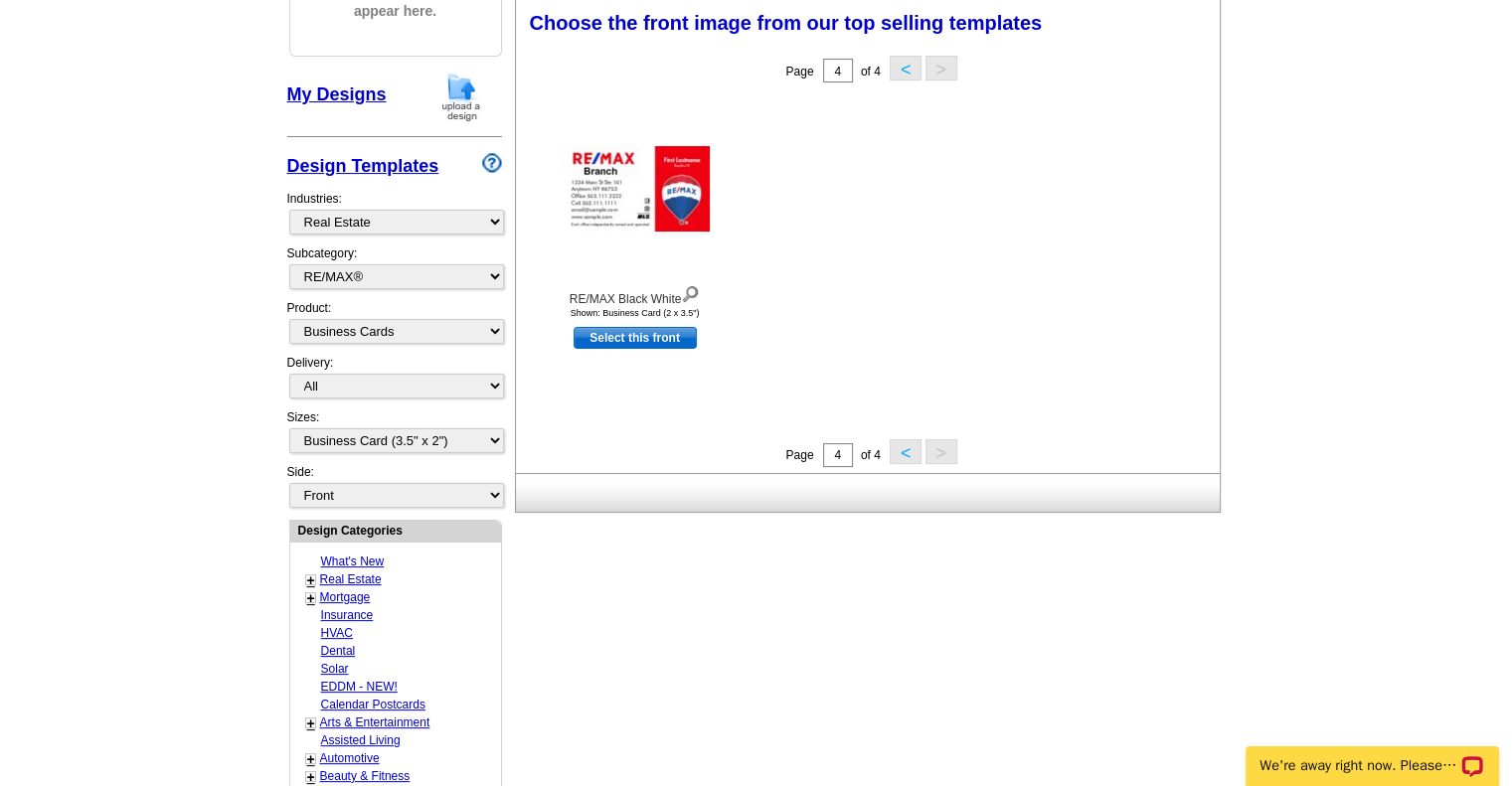 click on "<" at bounding box center [906, 451] 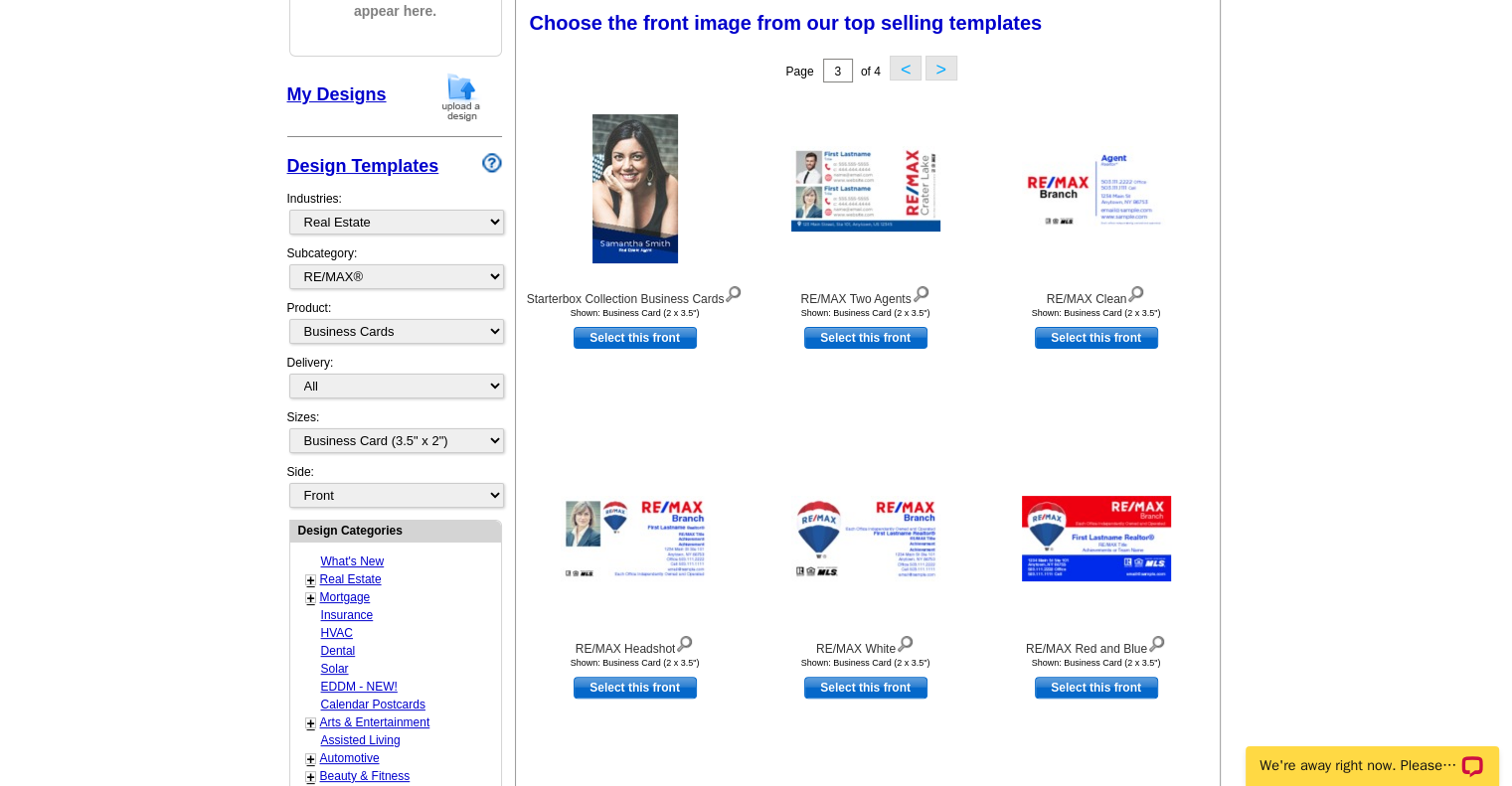 click on "<" at bounding box center [906, 68] 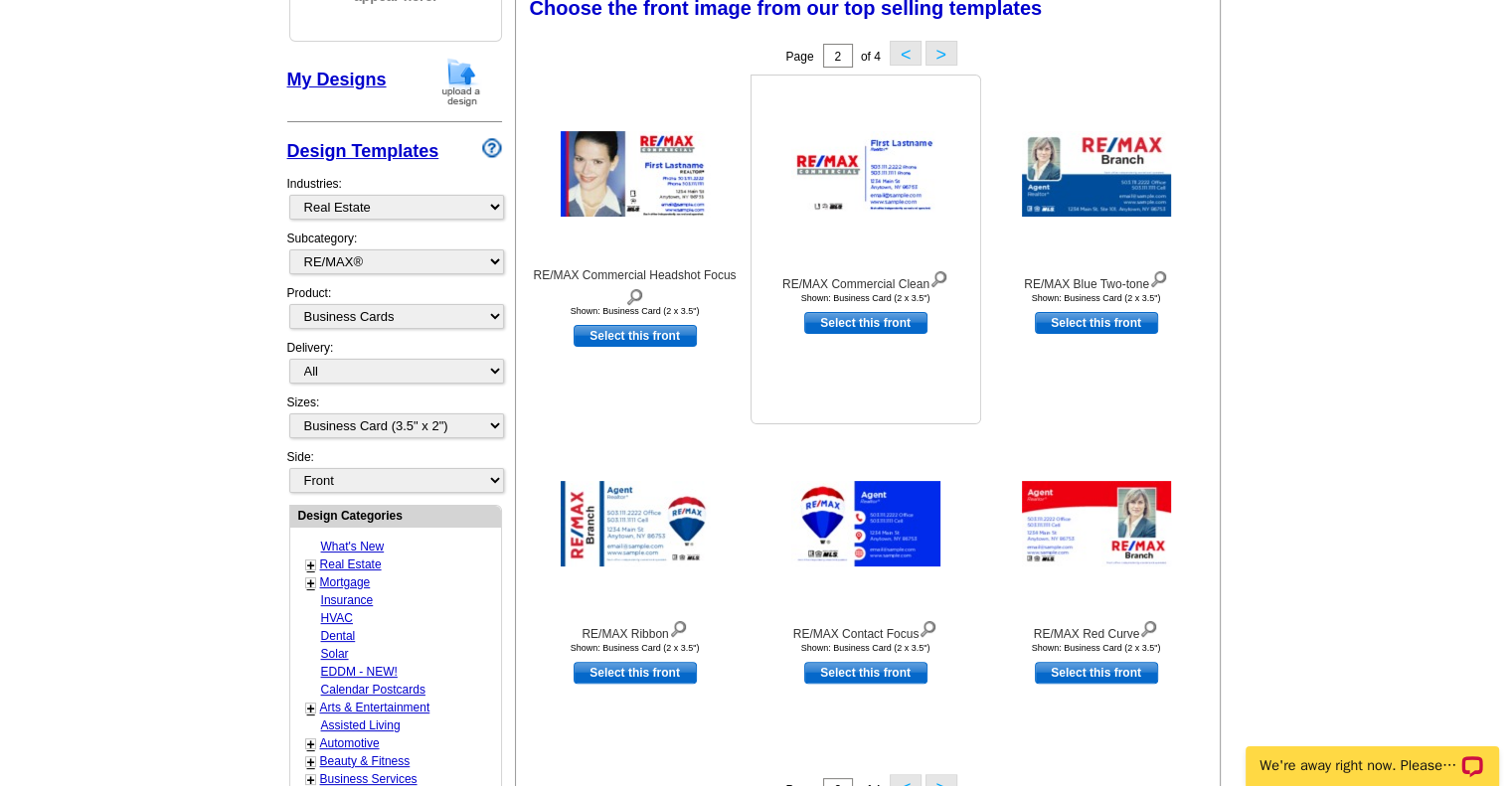 scroll, scrollTop: 492, scrollLeft: 0, axis: vertical 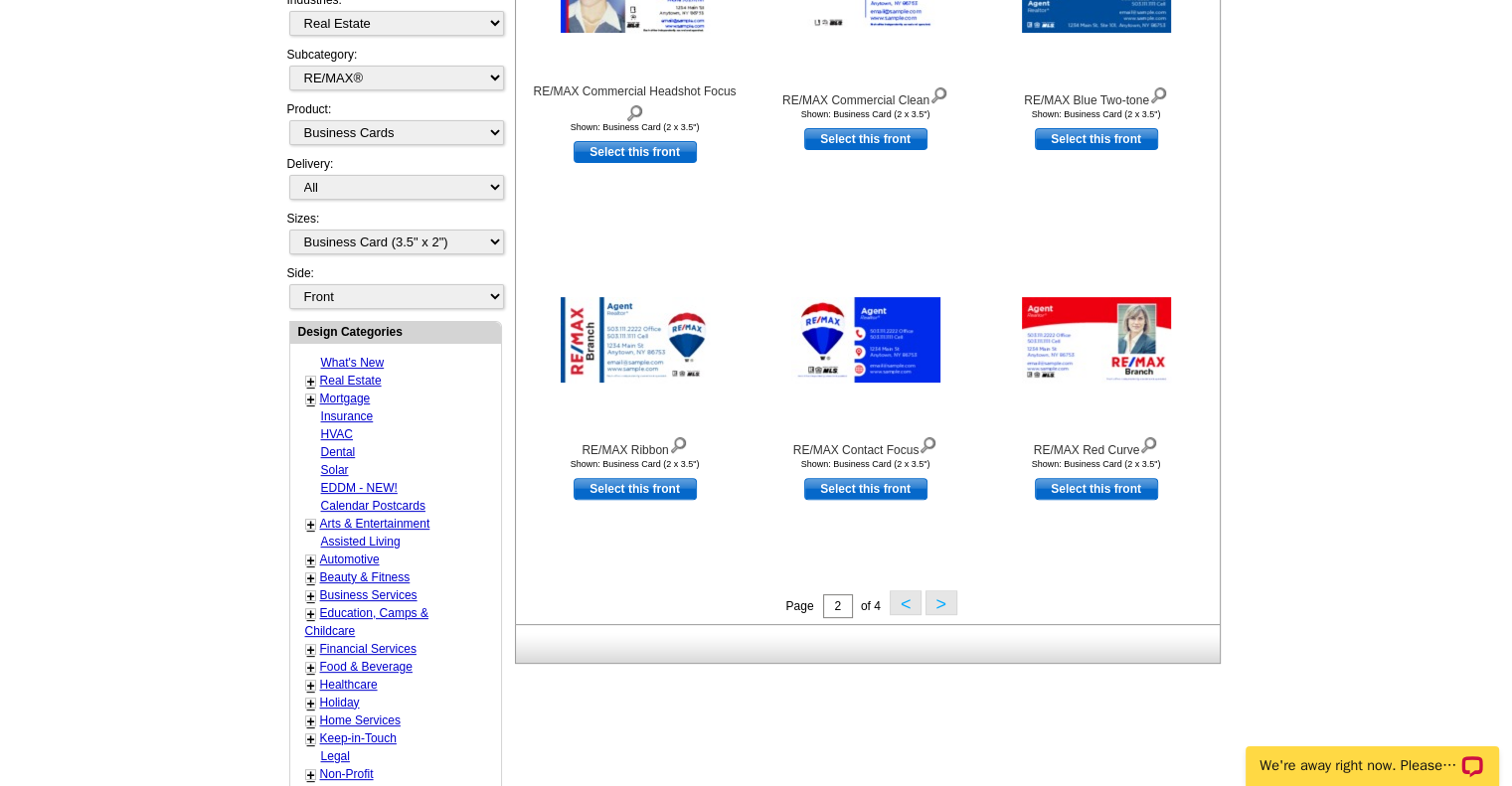 click on "<" at bounding box center [906, 602] 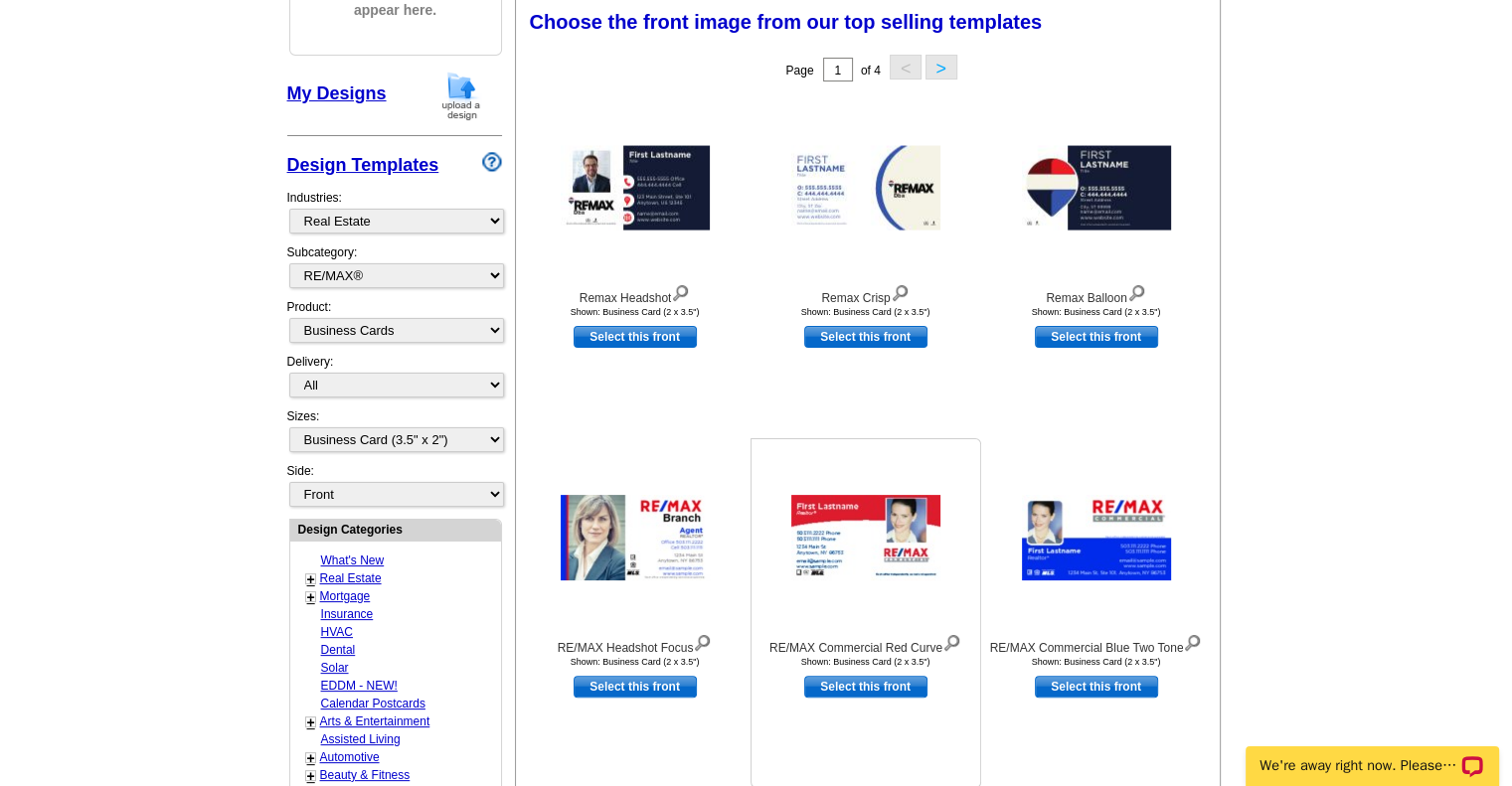 scroll, scrollTop: 293, scrollLeft: 0, axis: vertical 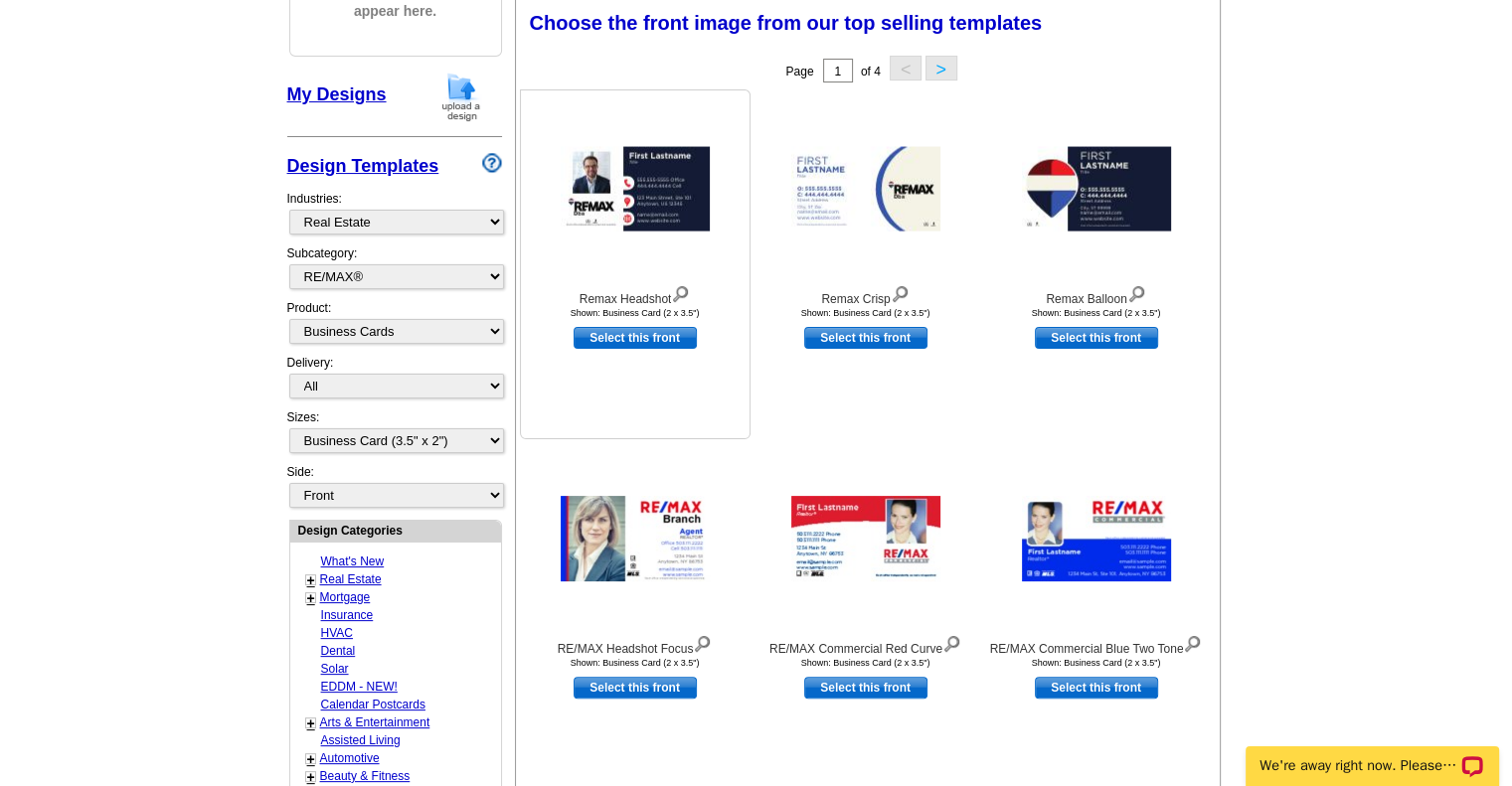 click at bounding box center (635, 189) 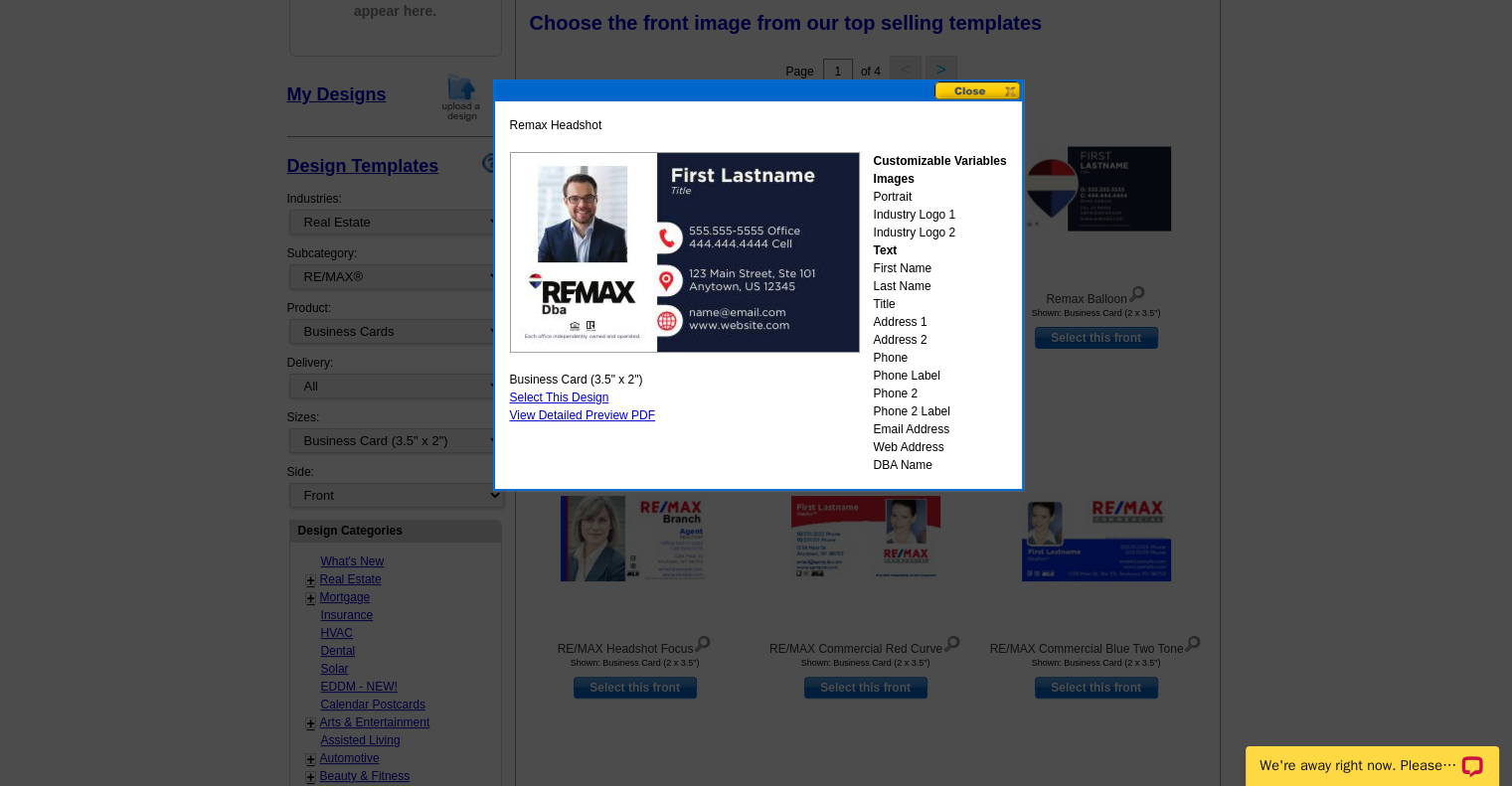 click on "Select This Design" at bounding box center [560, 397] 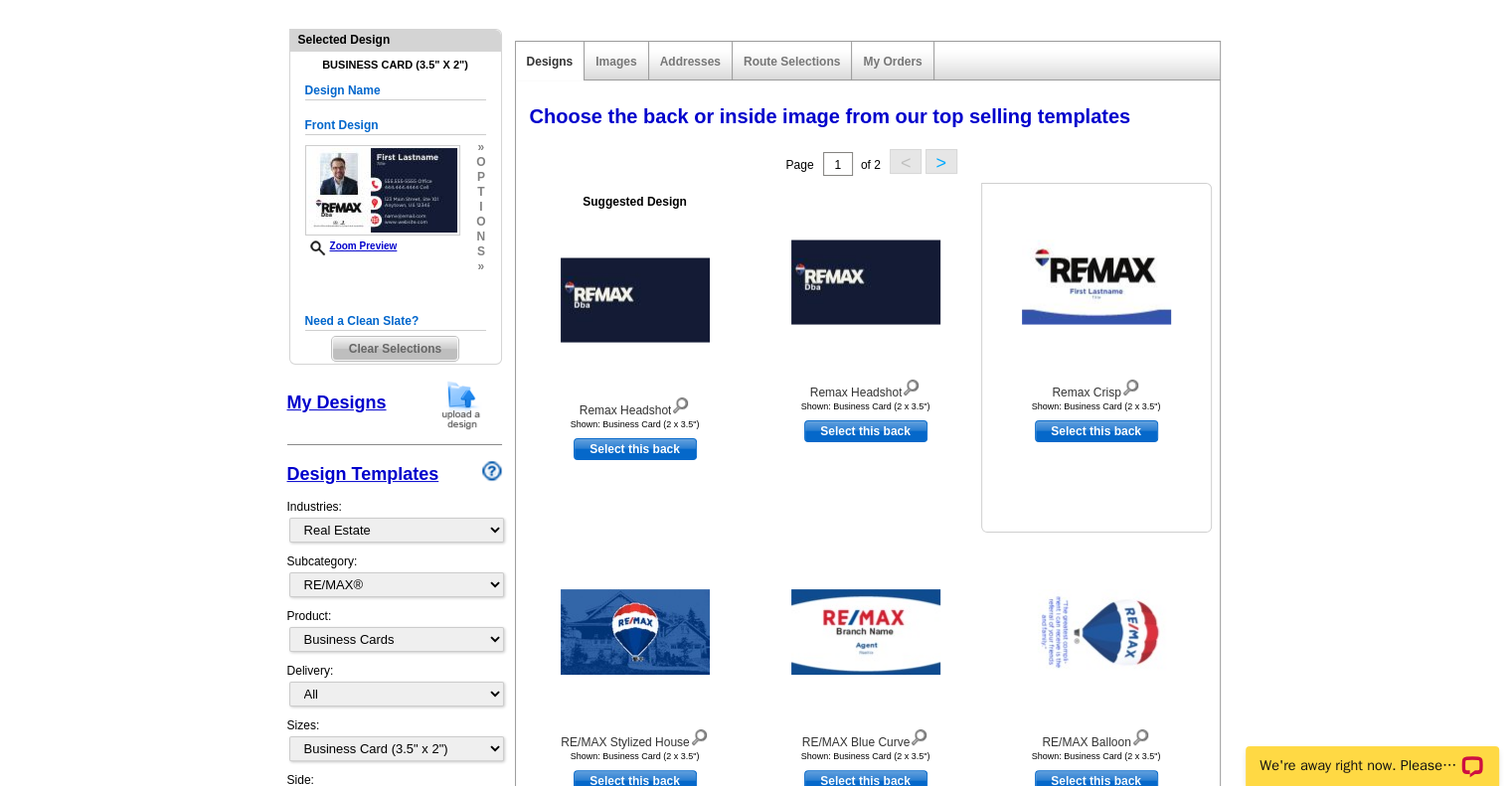 scroll, scrollTop: 199, scrollLeft: 0, axis: vertical 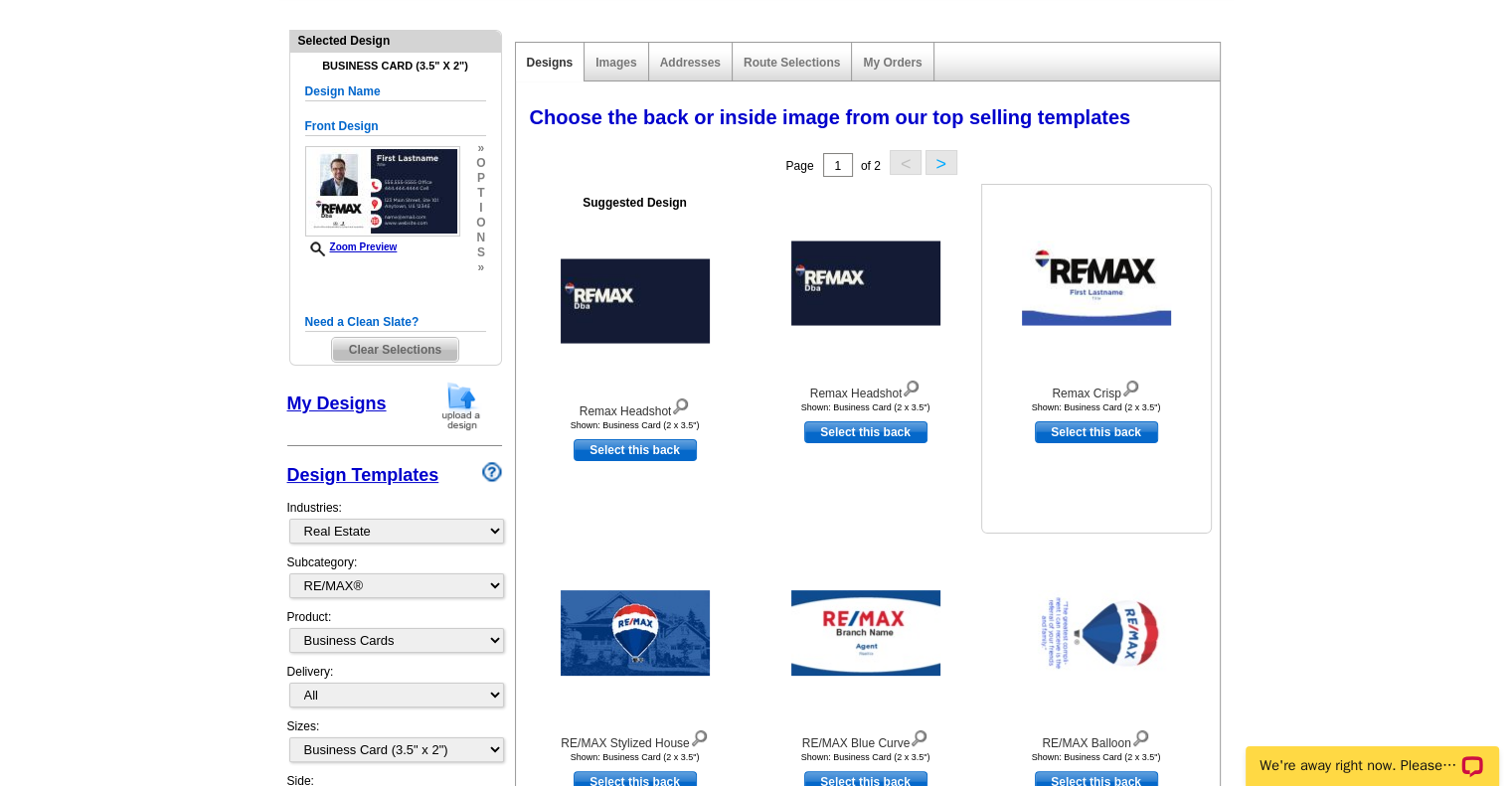 click at bounding box center [1096, 283] 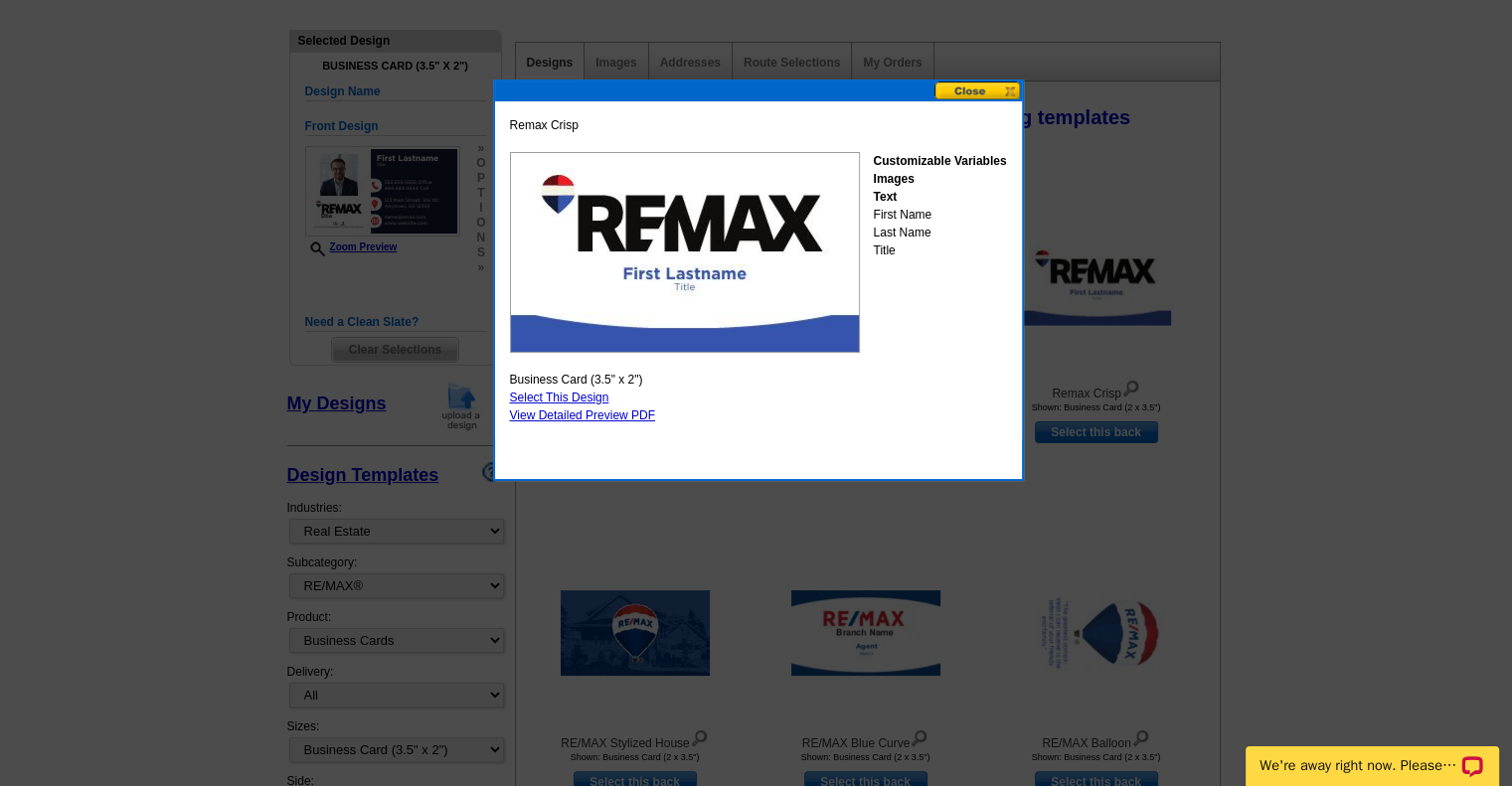 click at bounding box center (978, 90) 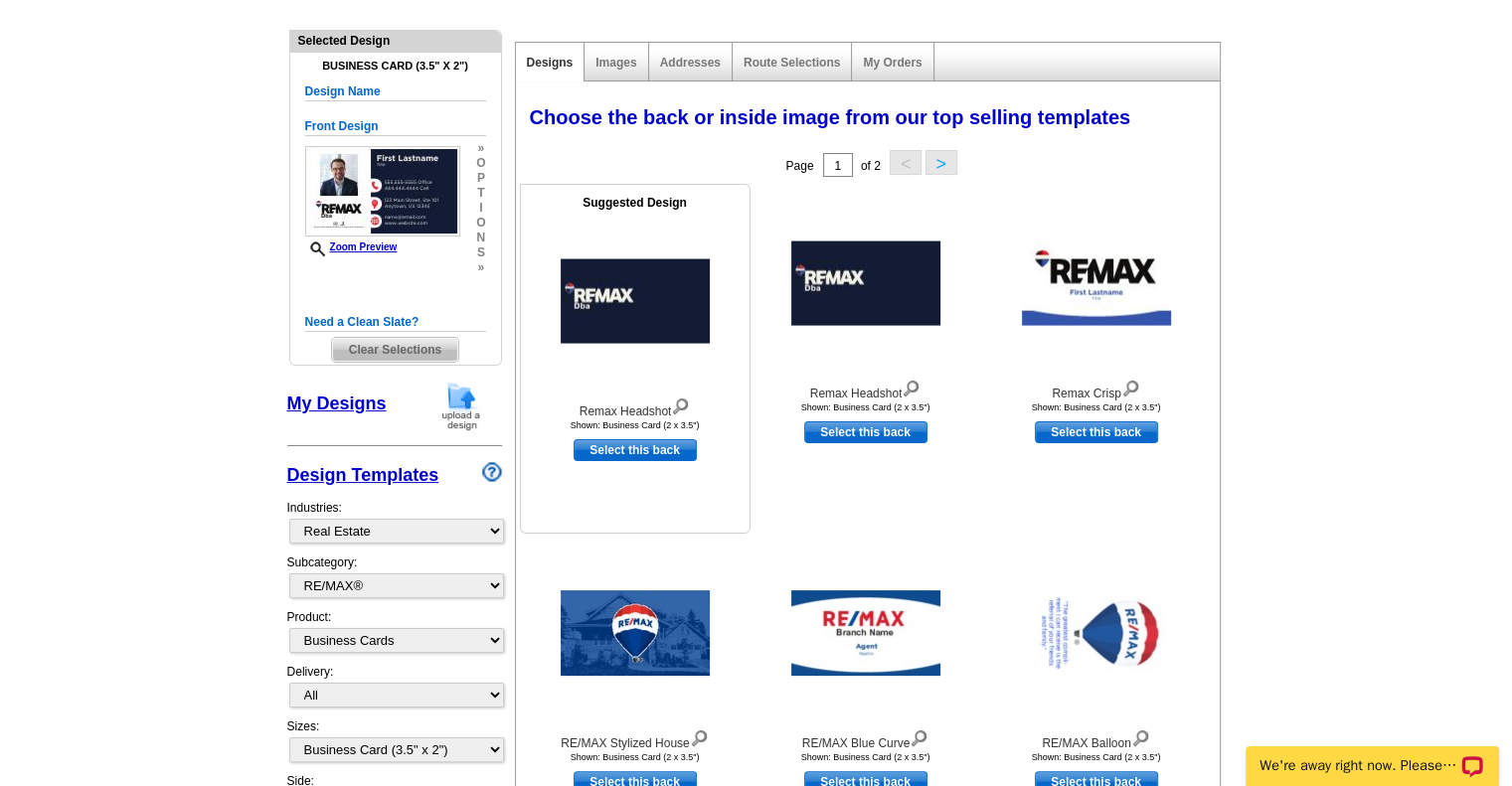 click on "Select this back" at bounding box center (635, 450) 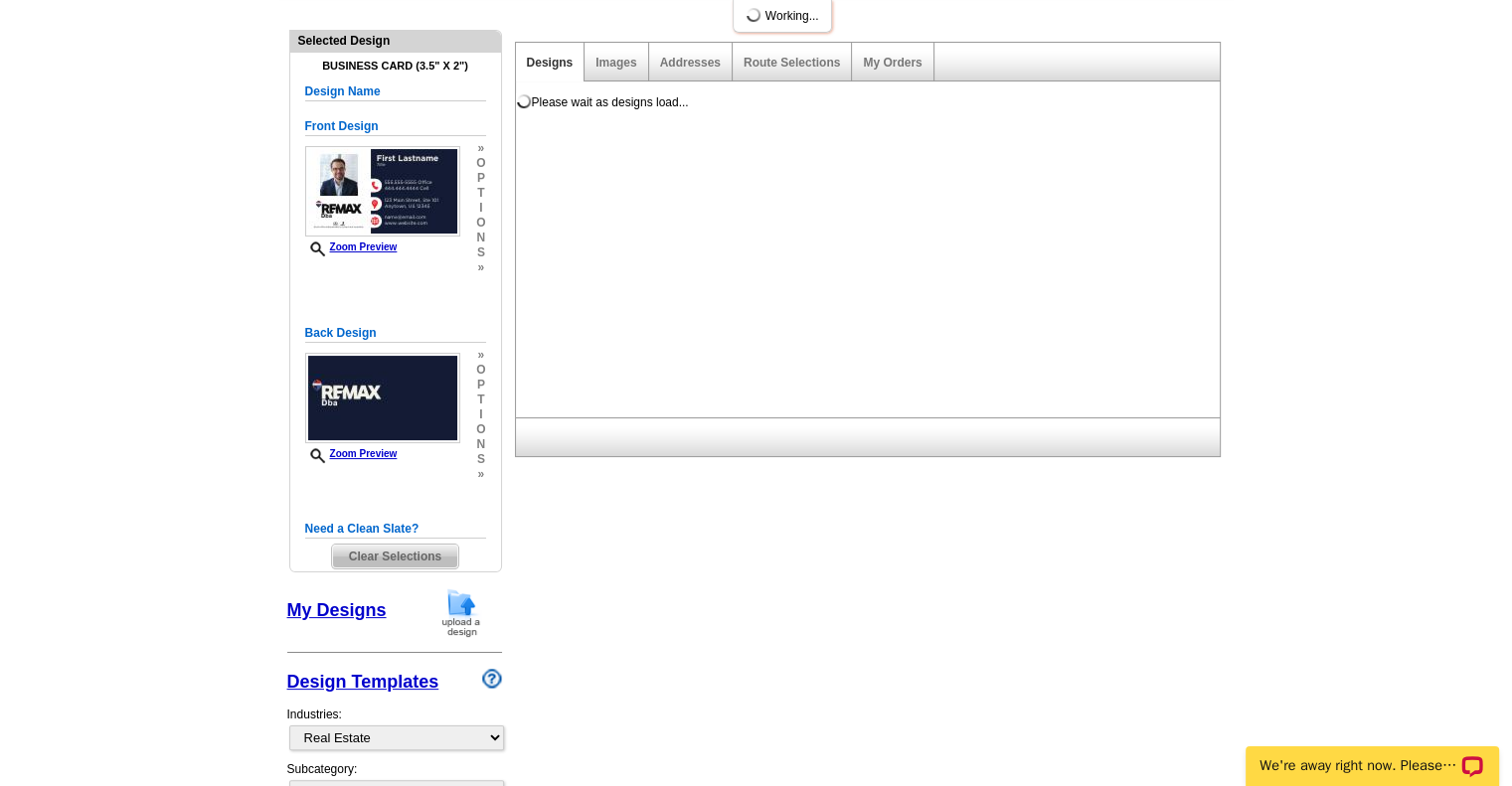 scroll, scrollTop: 0, scrollLeft: 0, axis: both 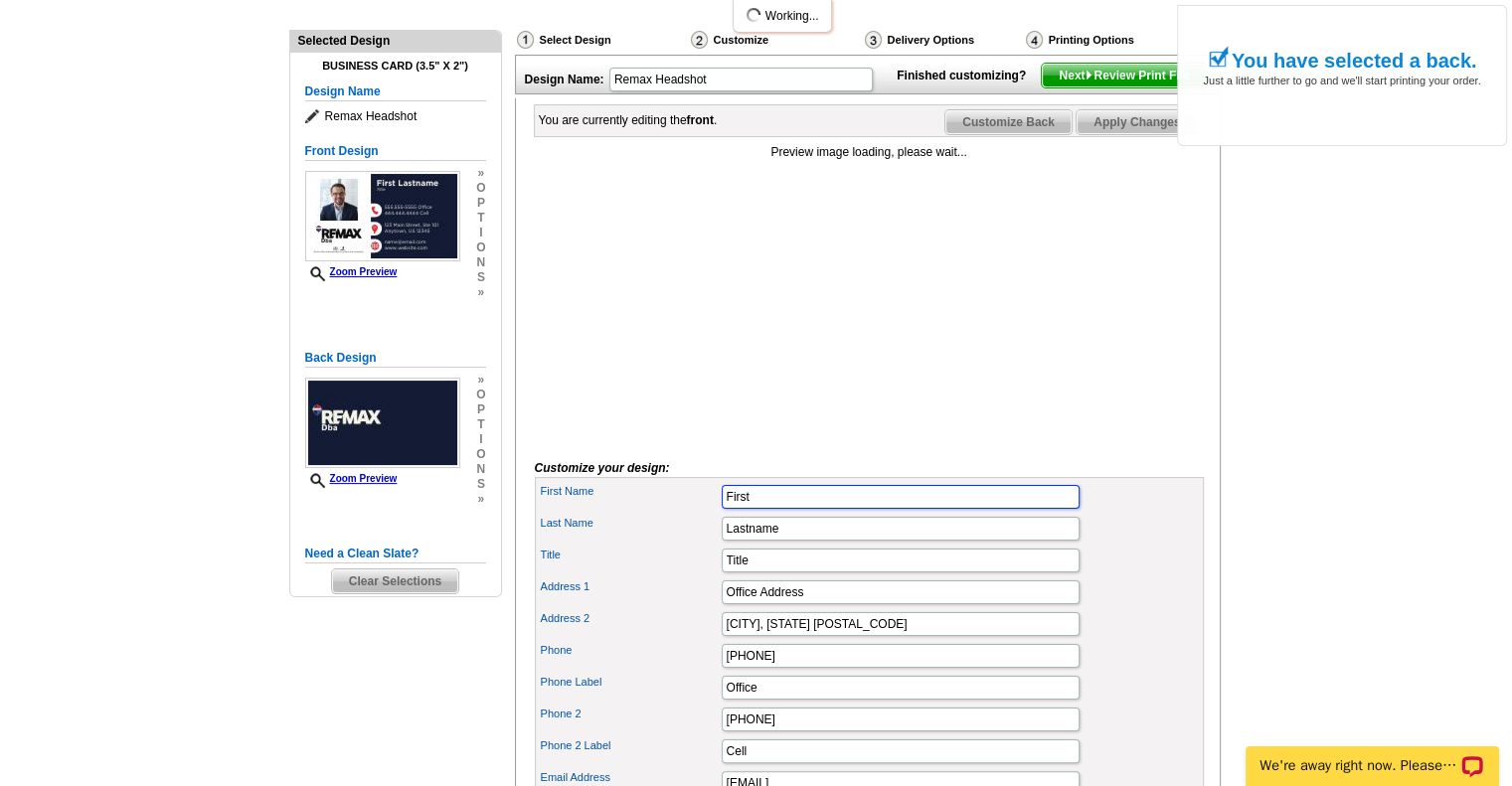 click on "First" at bounding box center [901, 497] 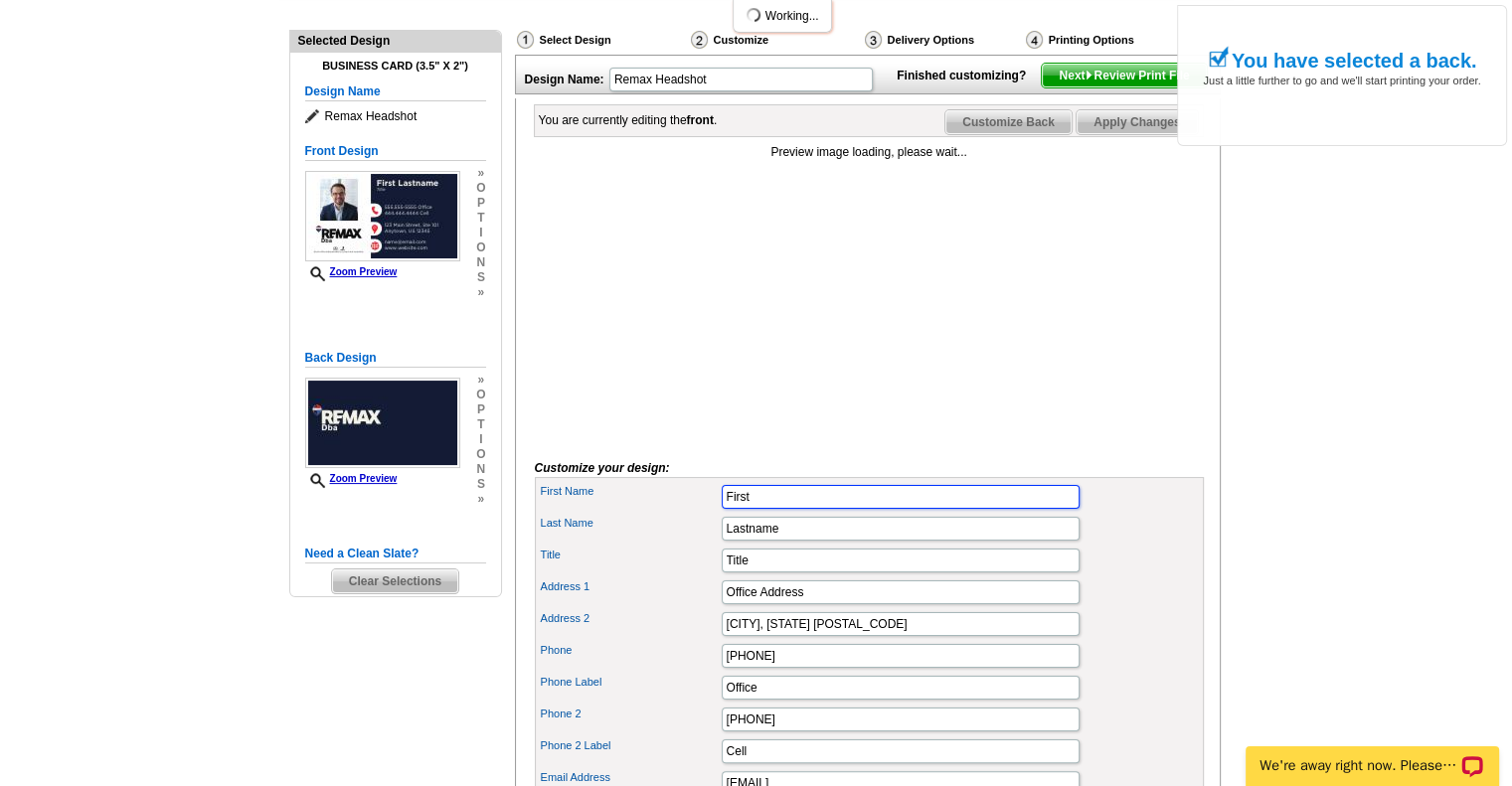 click on "First" at bounding box center (901, 497) 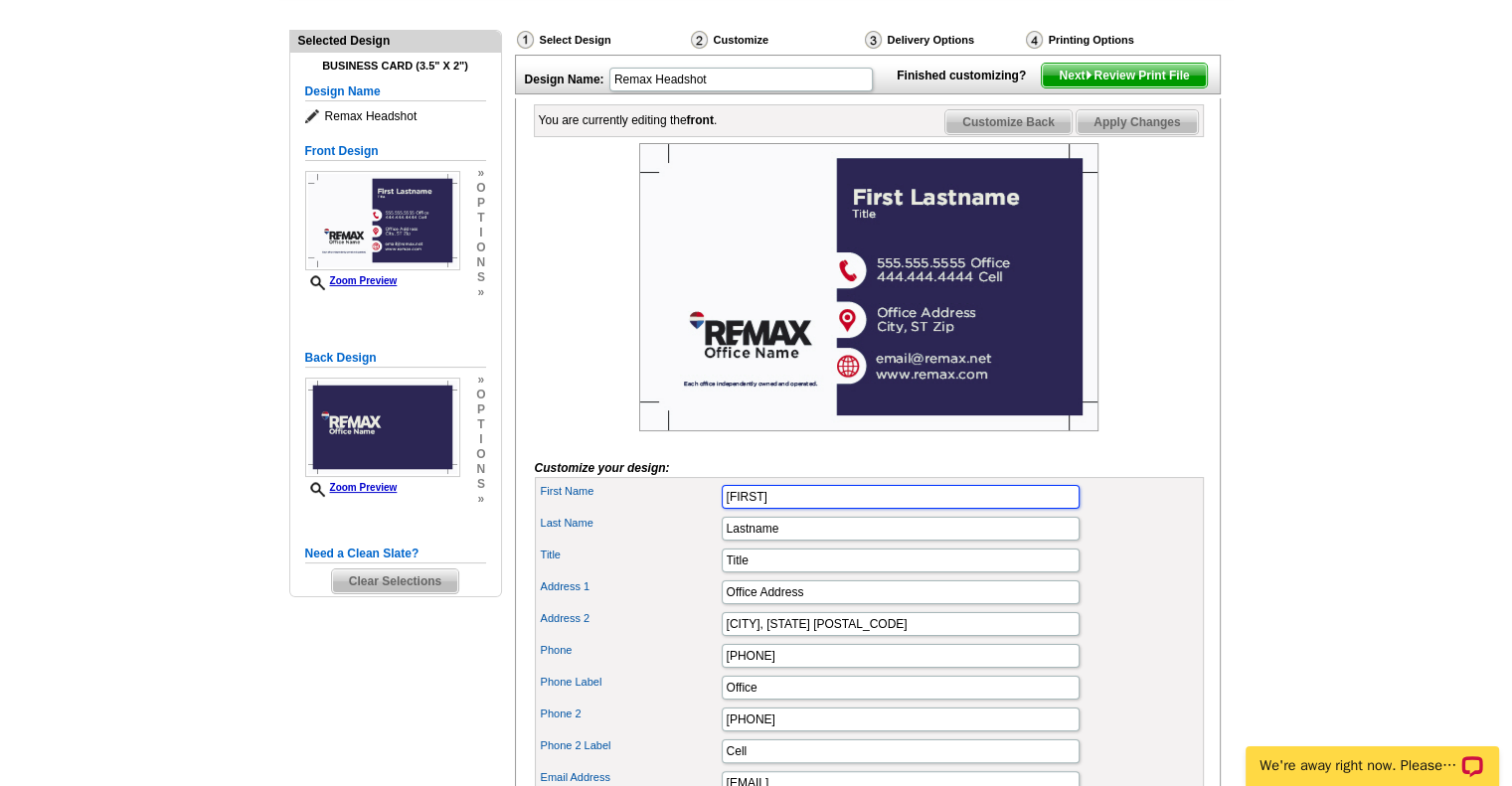 type on "[FIRST]" 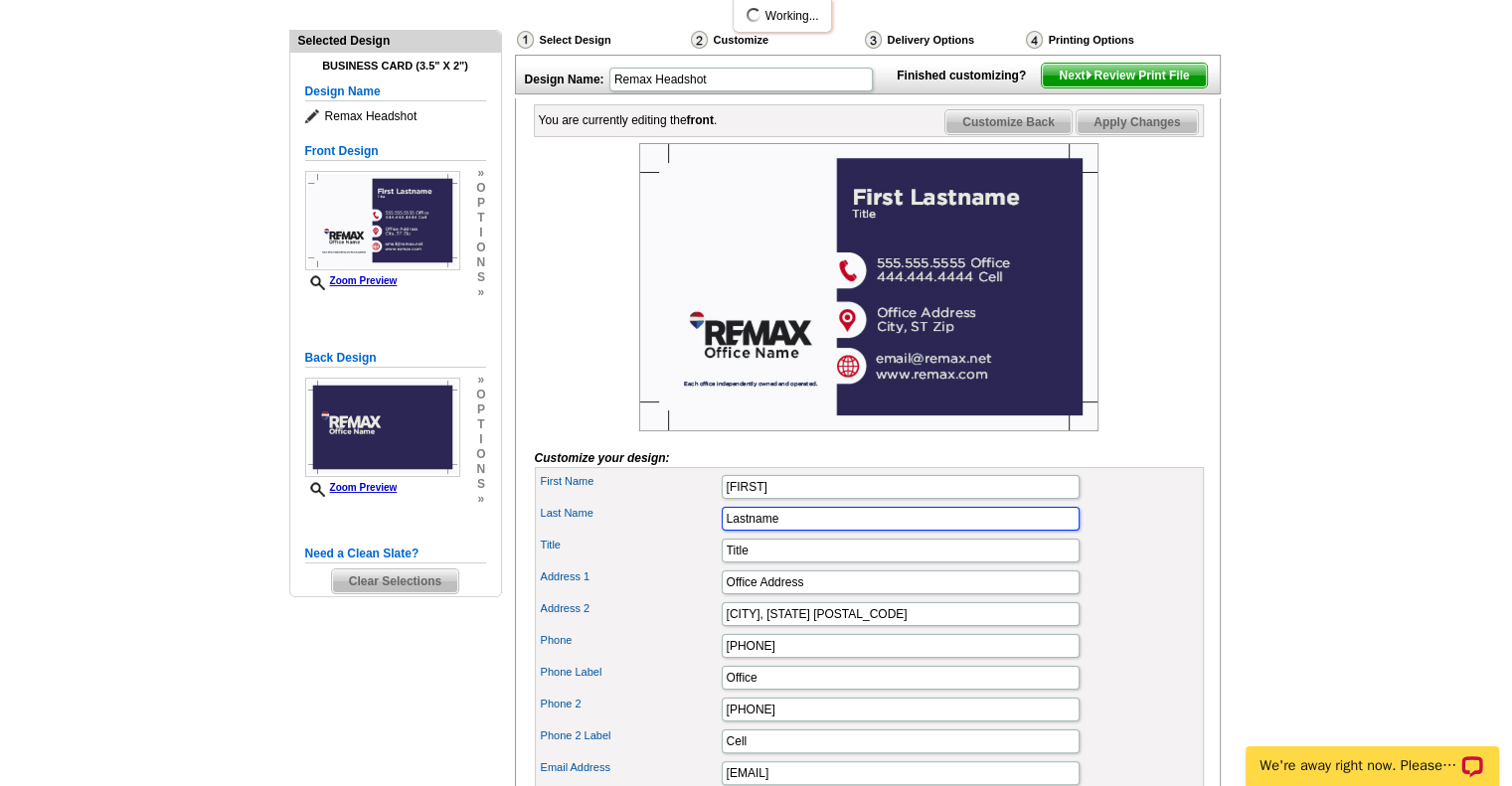 scroll, scrollTop: 0, scrollLeft: 0, axis: both 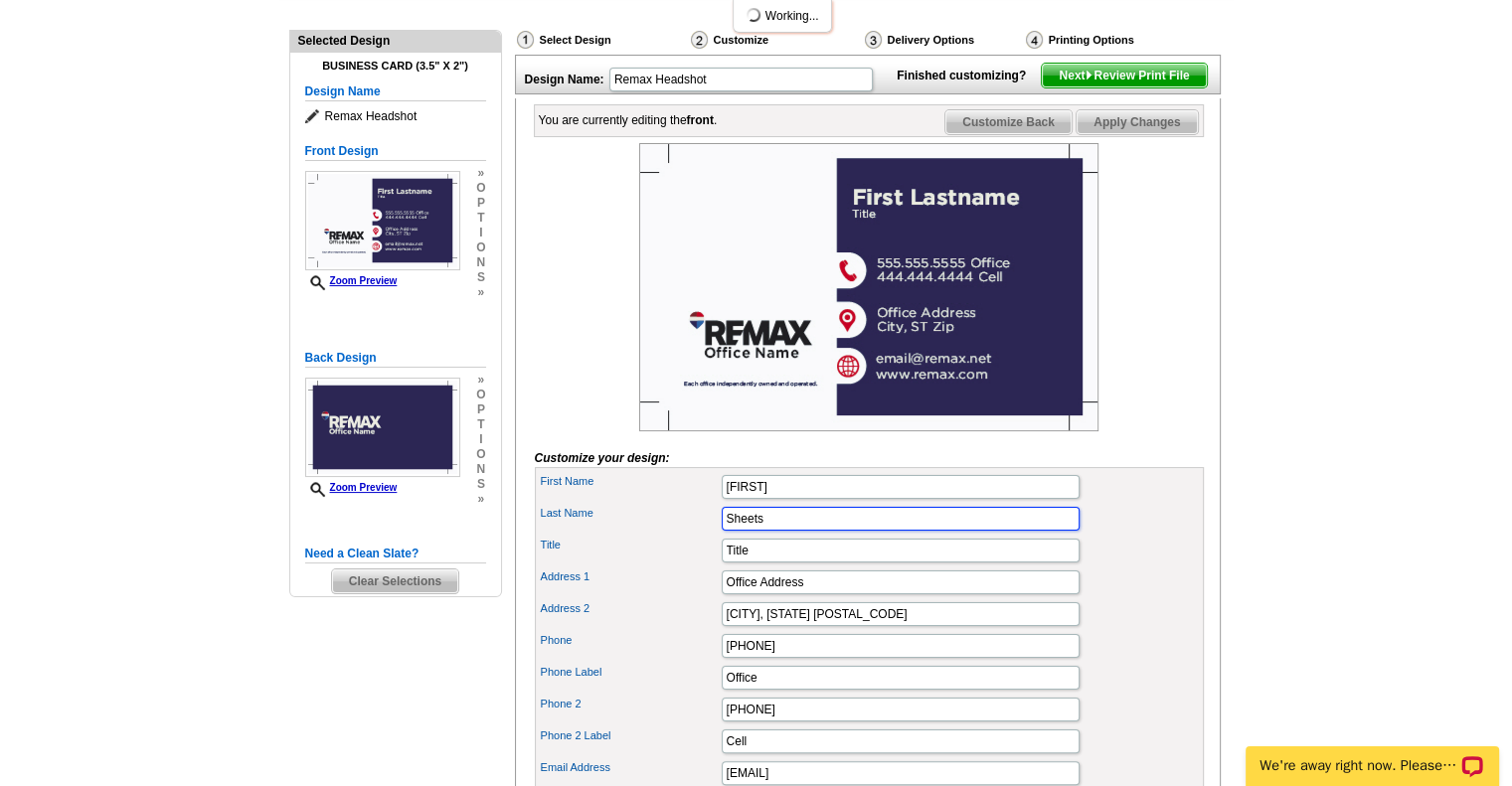 type on "Sheets" 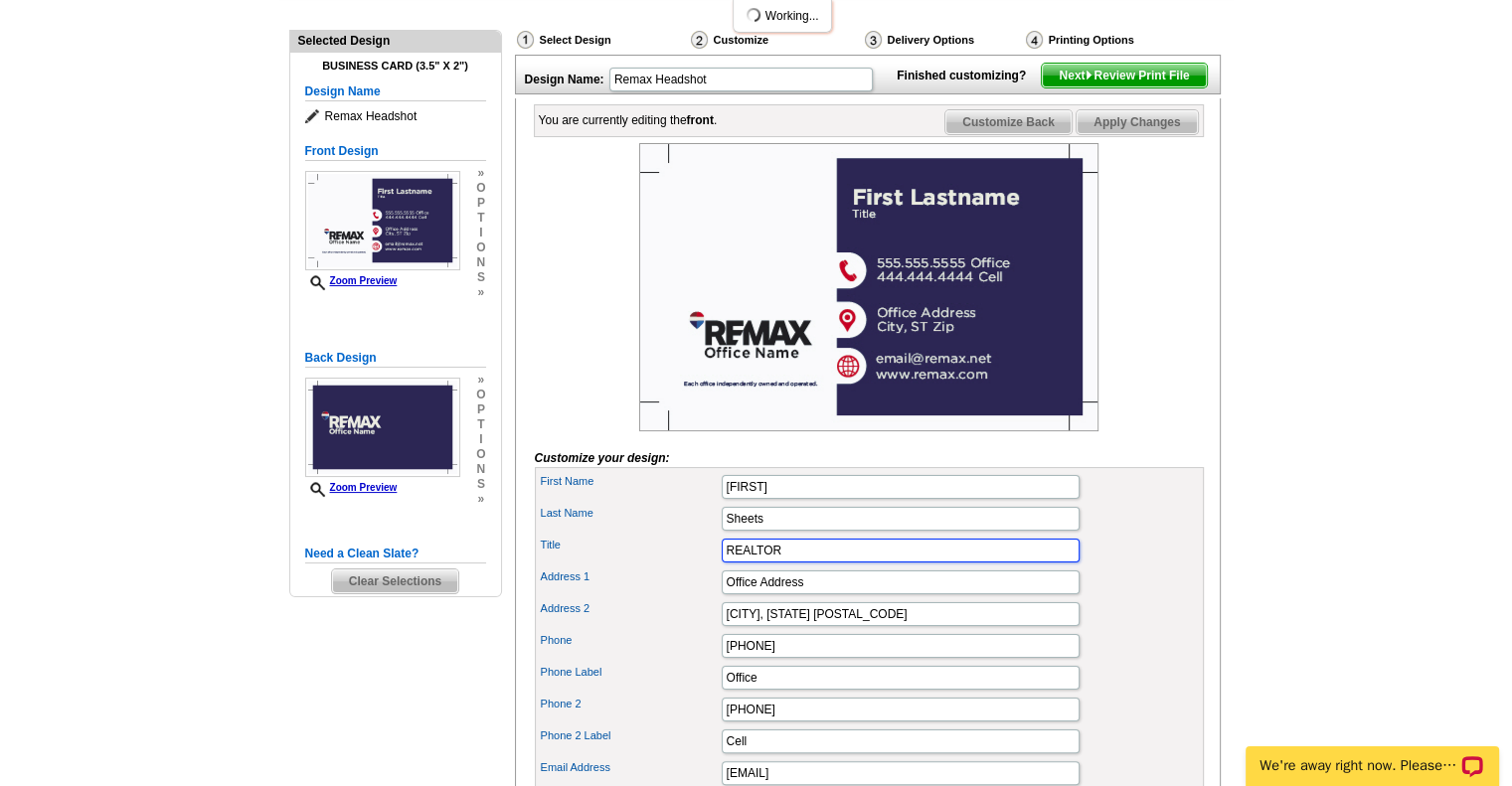 type on "REALTOR" 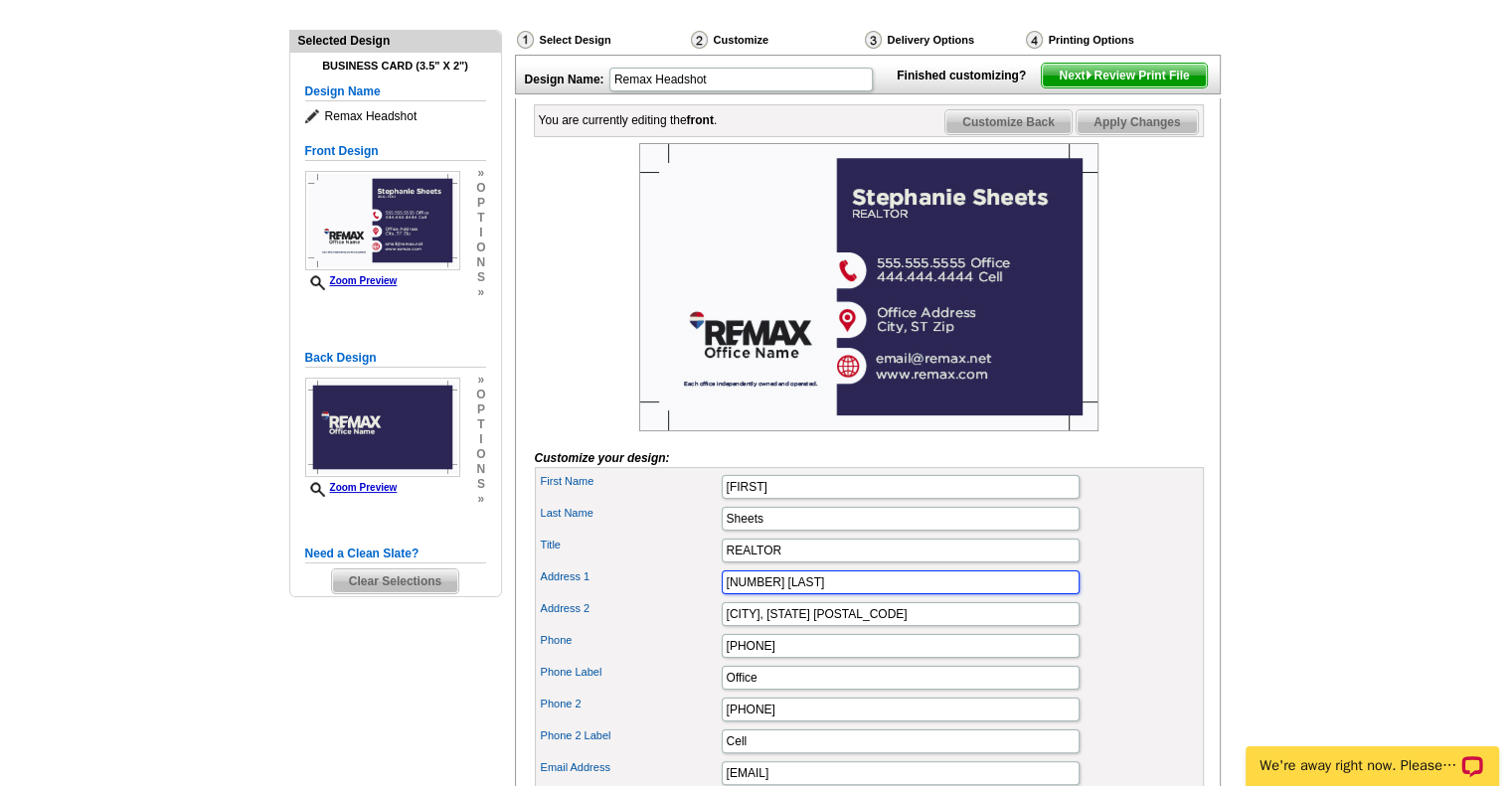 type on "1375 Martin St" 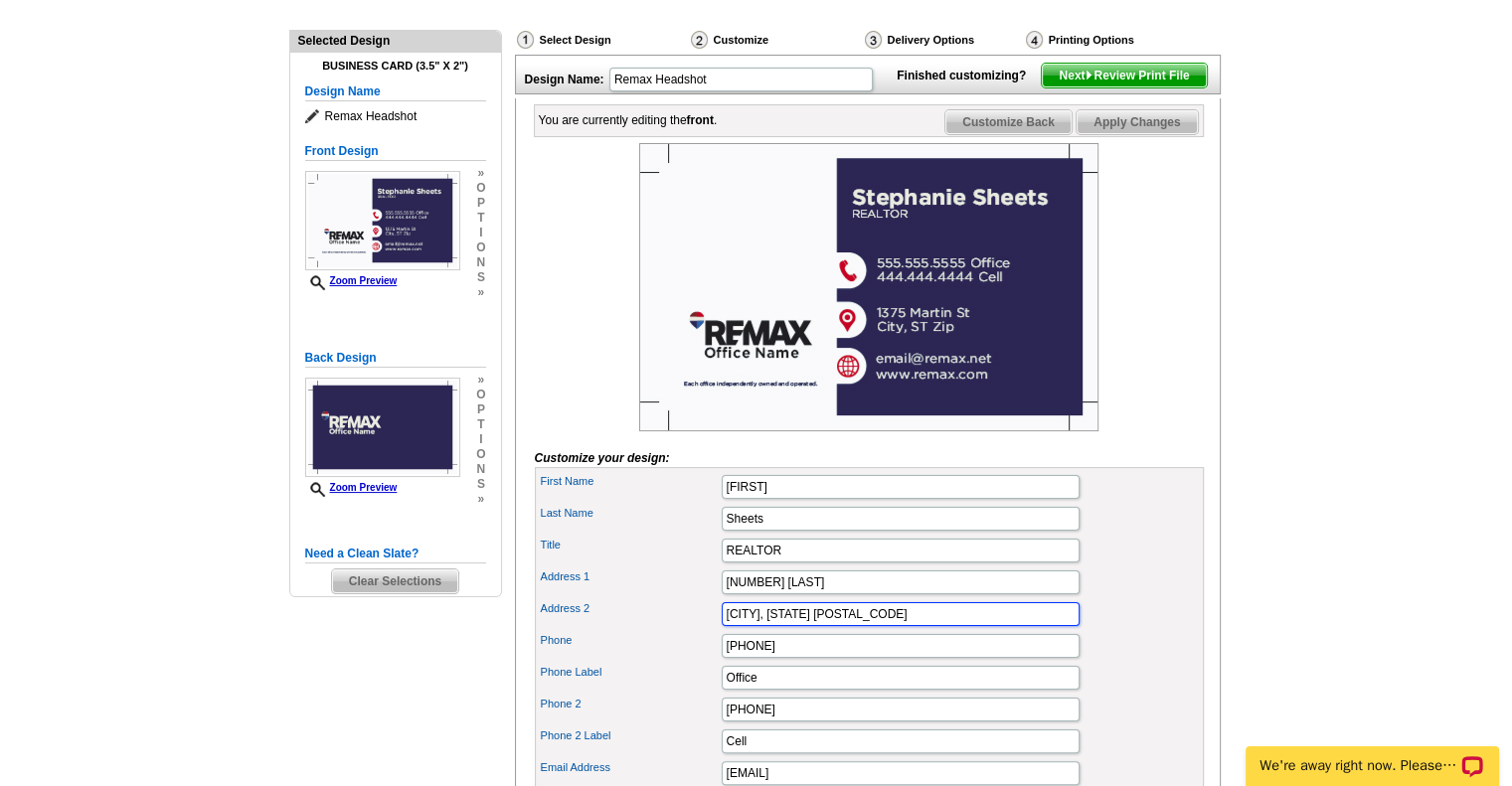 type on "State College, PA 16803" 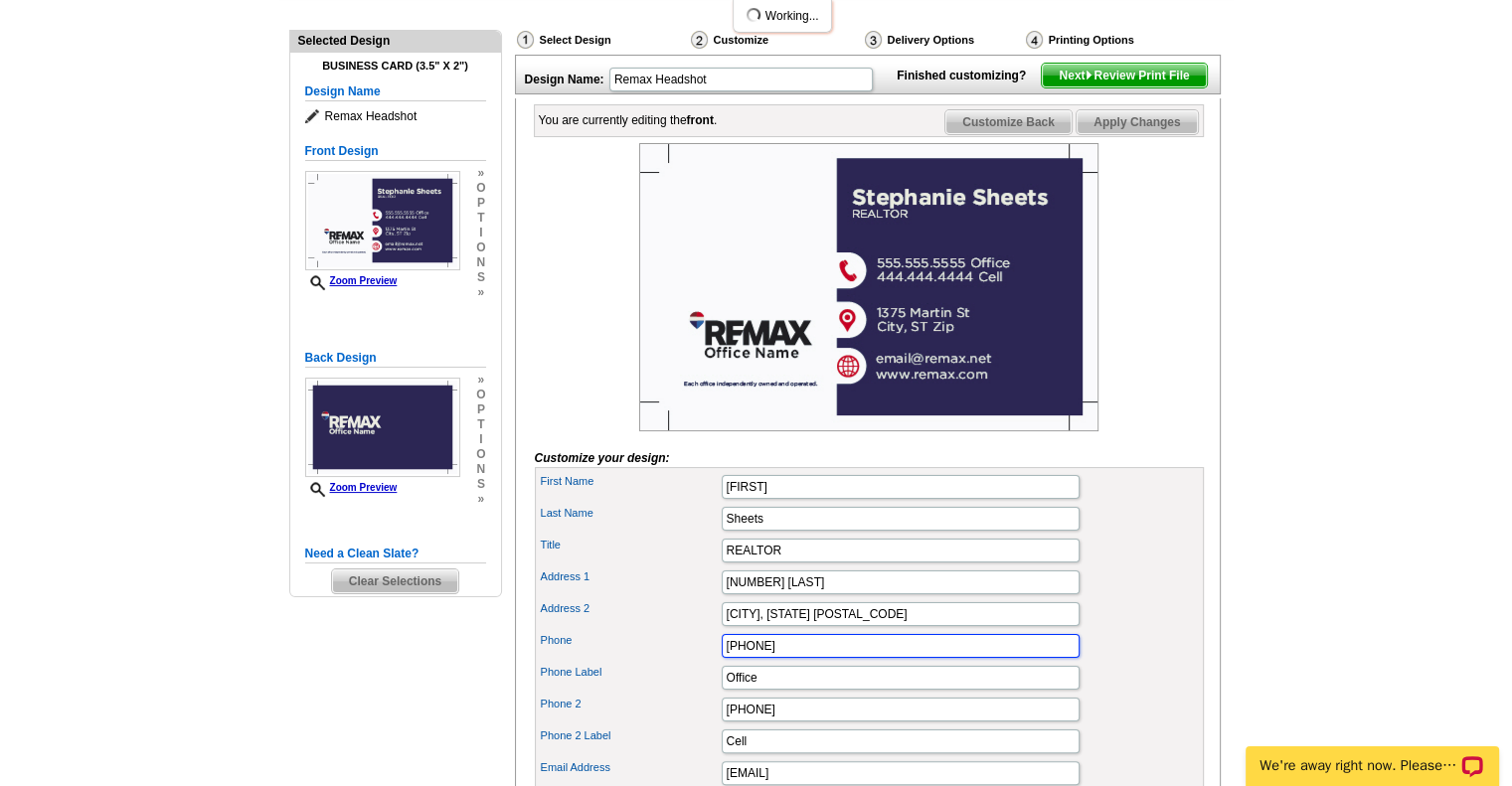 type on "412.525.0840" 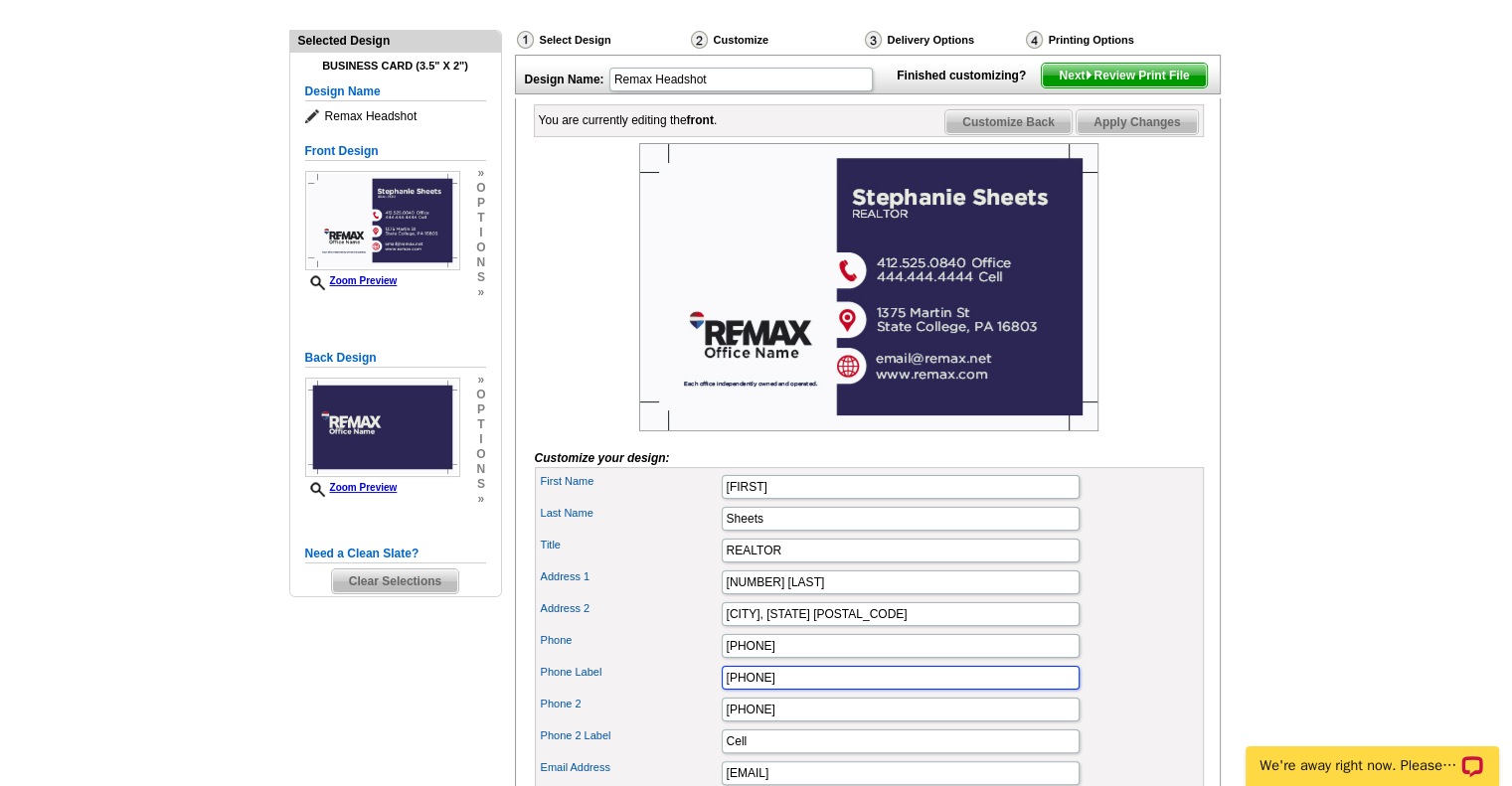type on "814.231.8200" 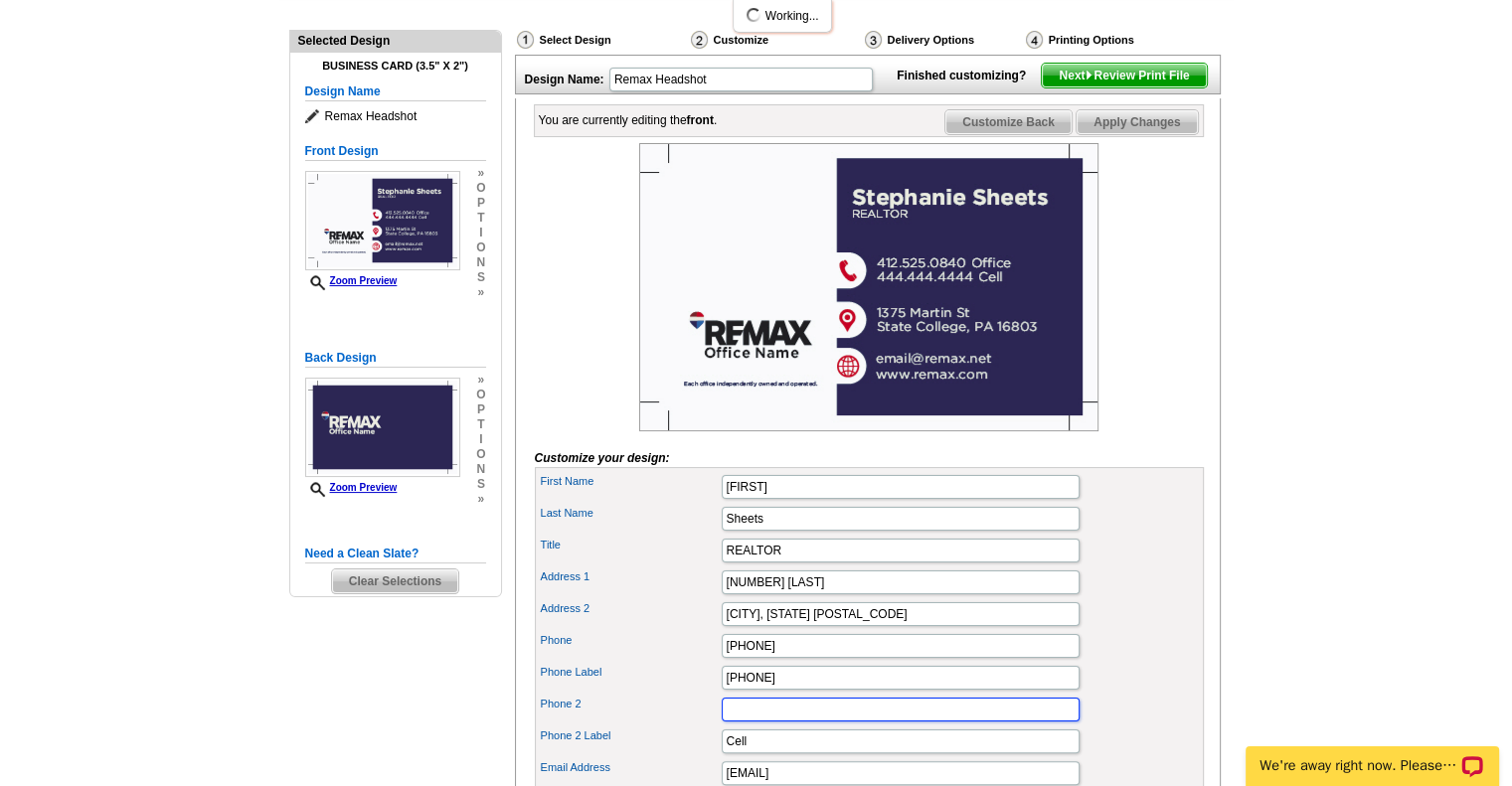 type 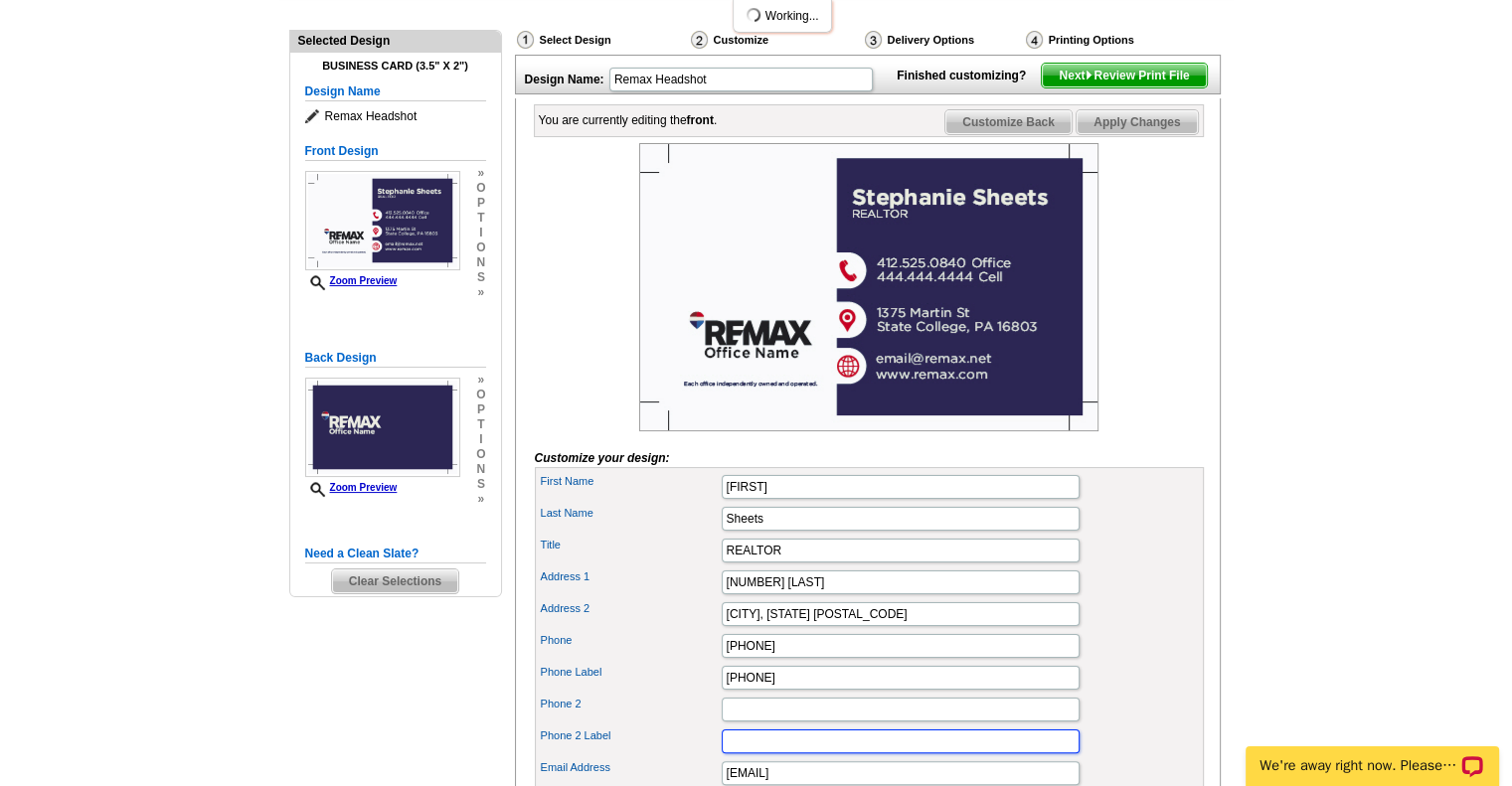 type 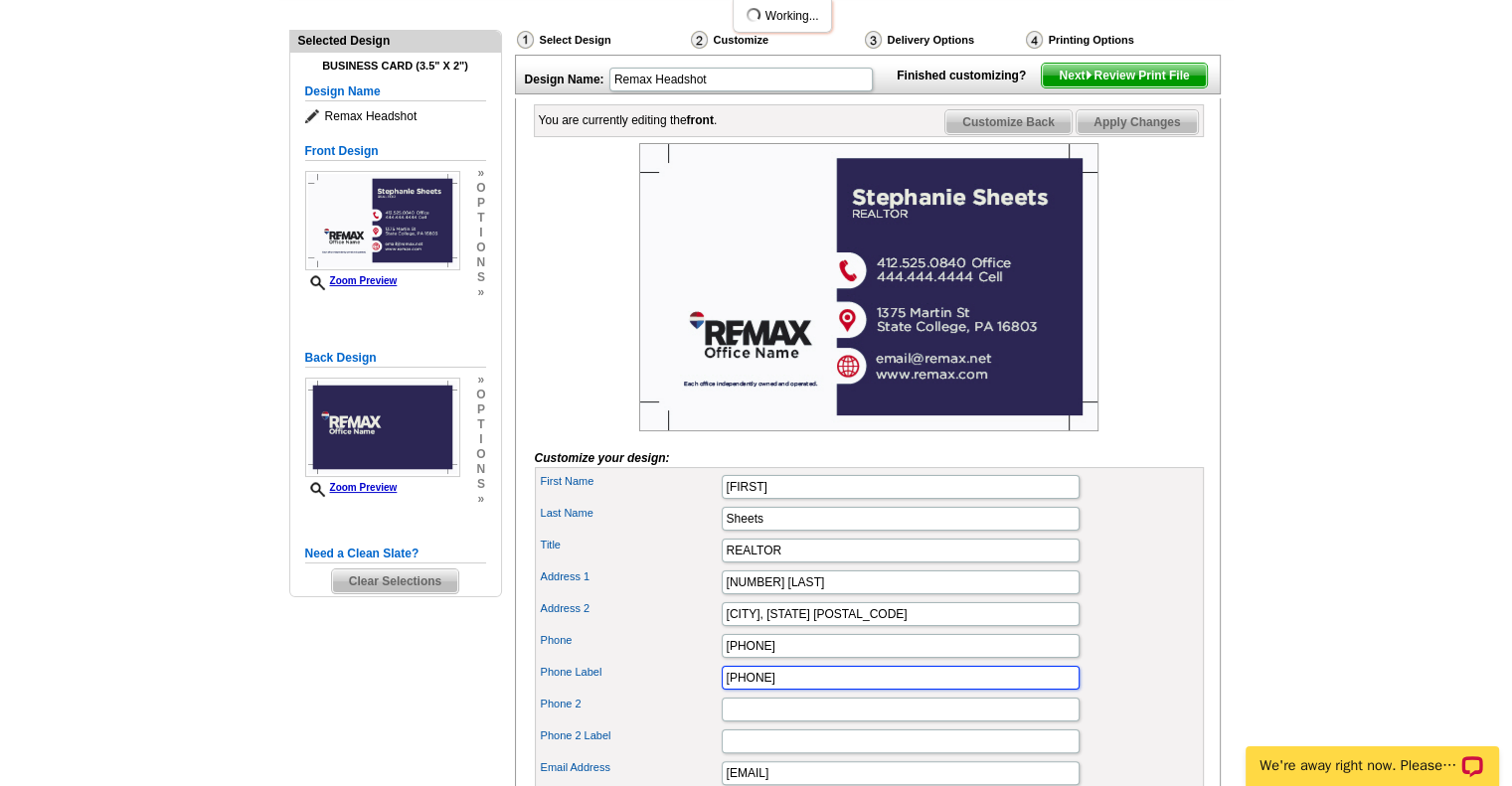 drag, startPoint x: 816, startPoint y: 707, endPoint x: 655, endPoint y: 697, distance: 161.31026 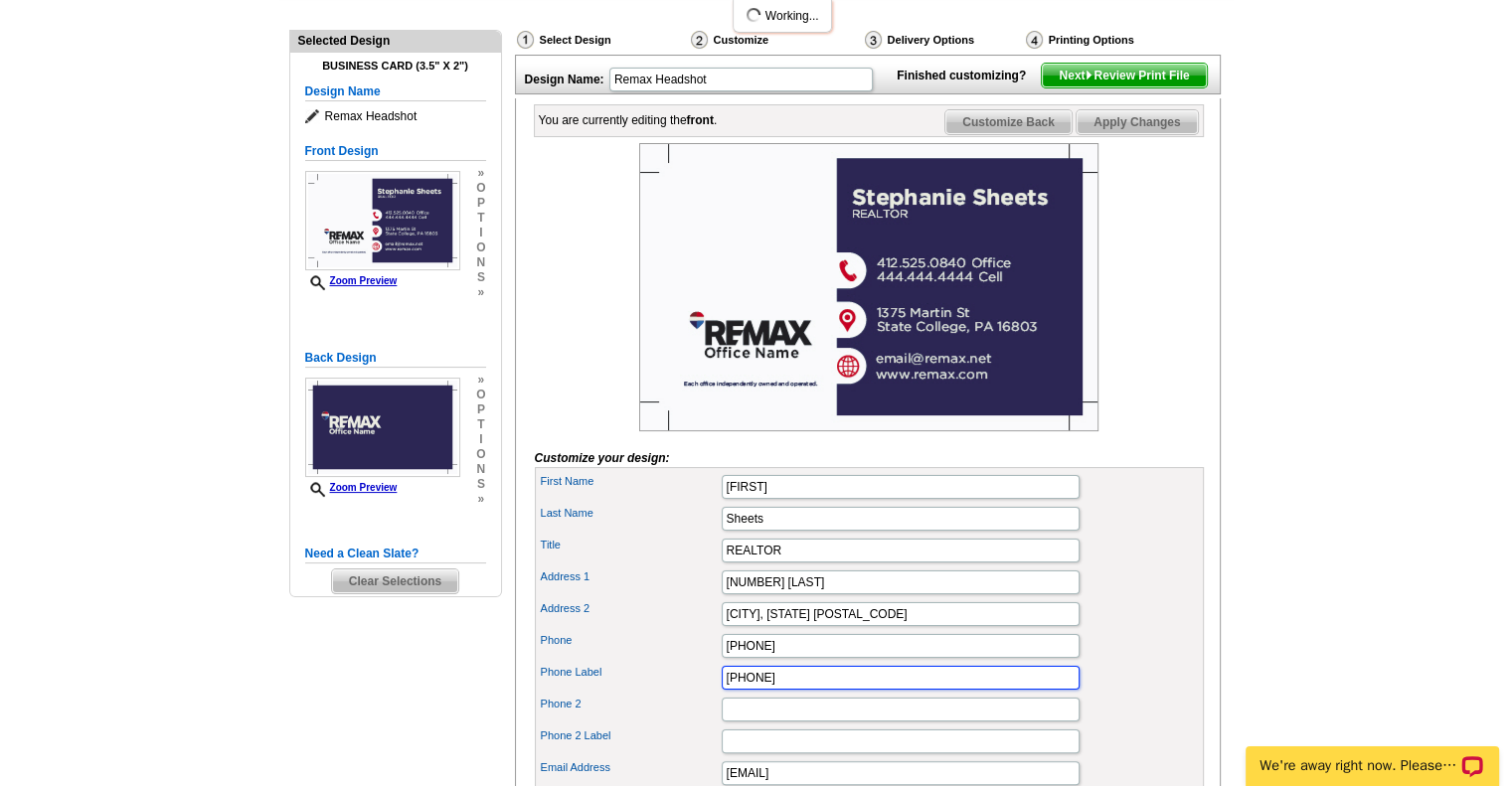 click on "Phone Label
814.231.8200" at bounding box center (869, 678) 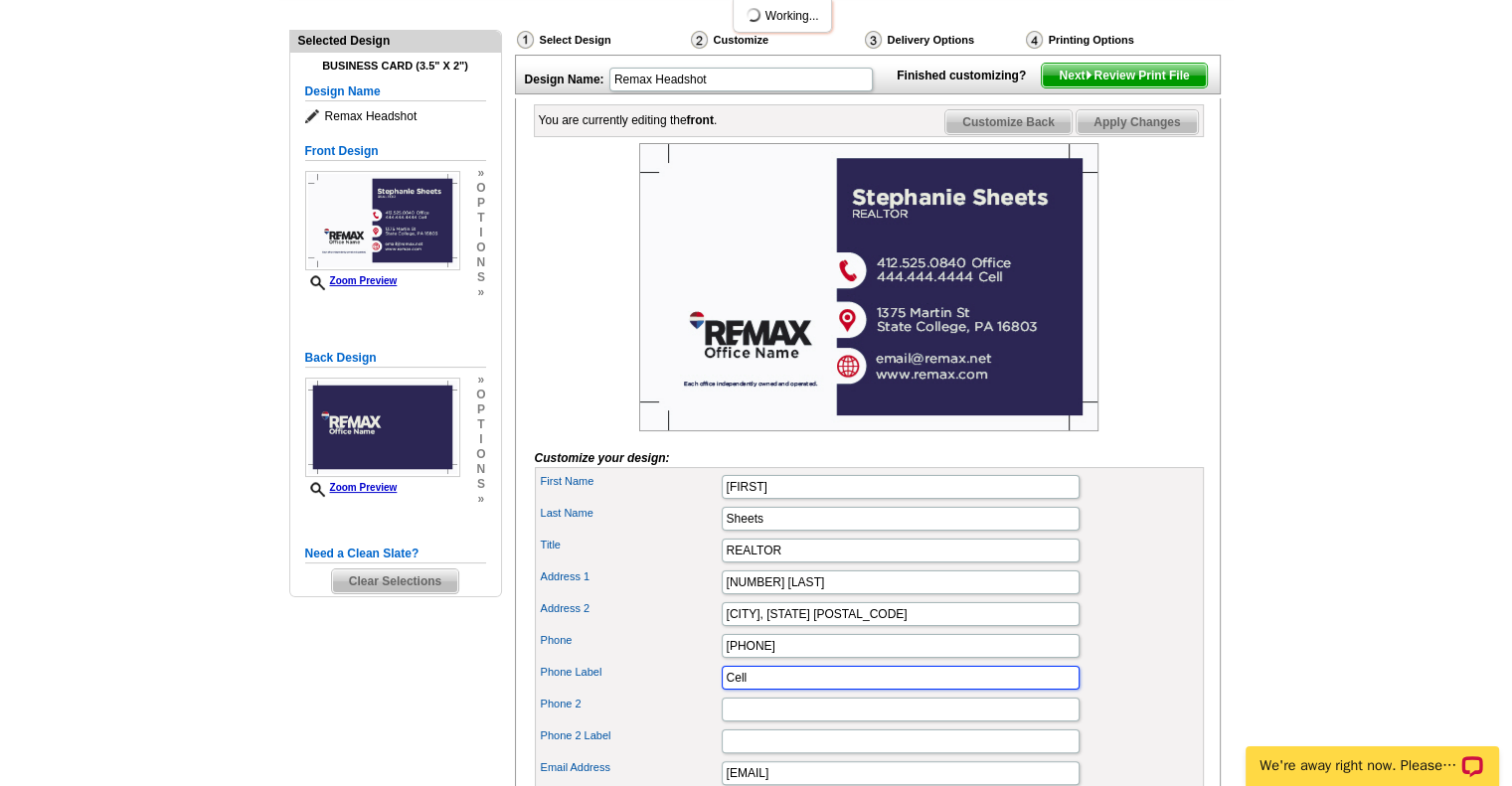 type on "Cell" 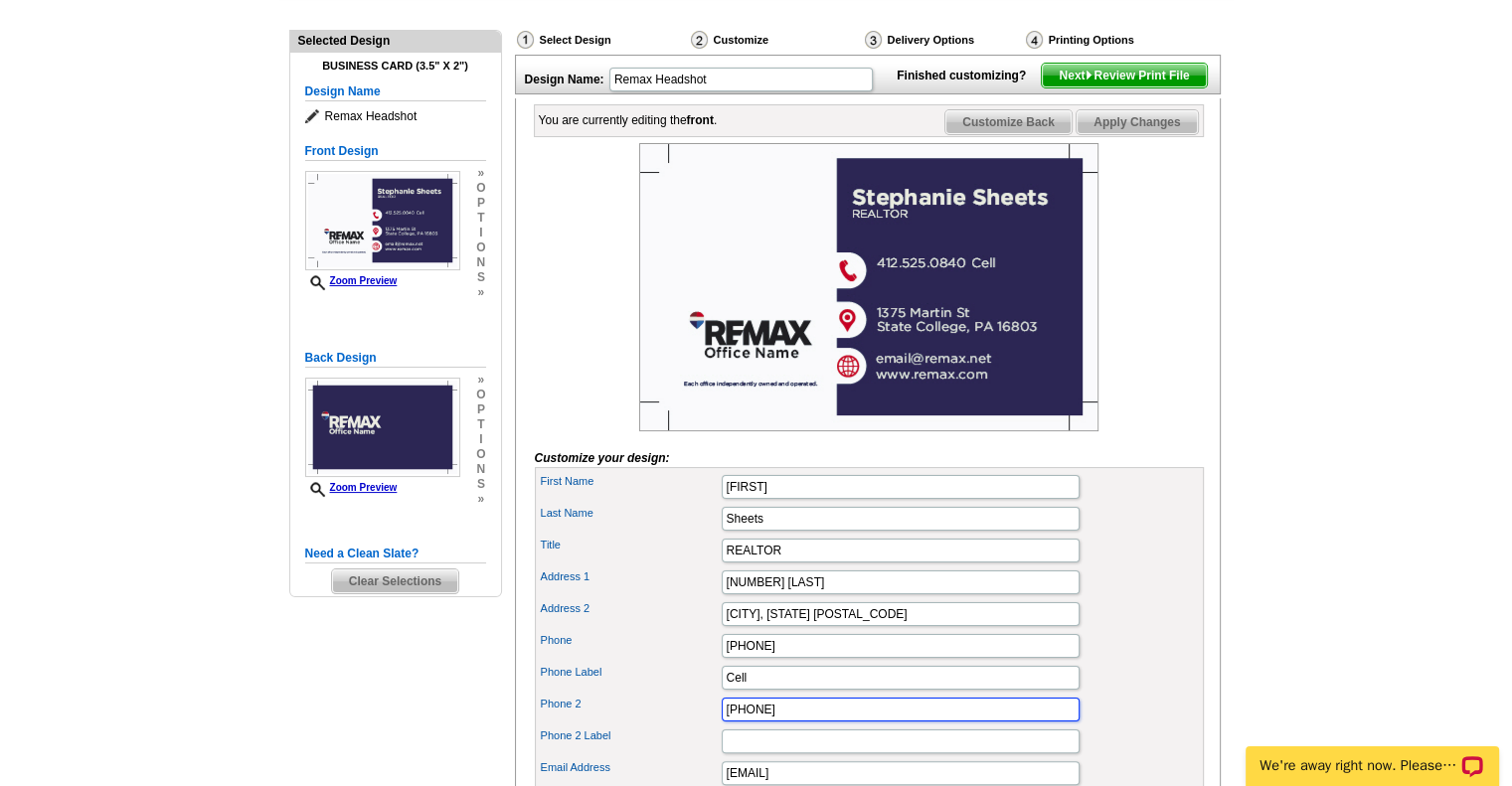 type on "814.231.8200" 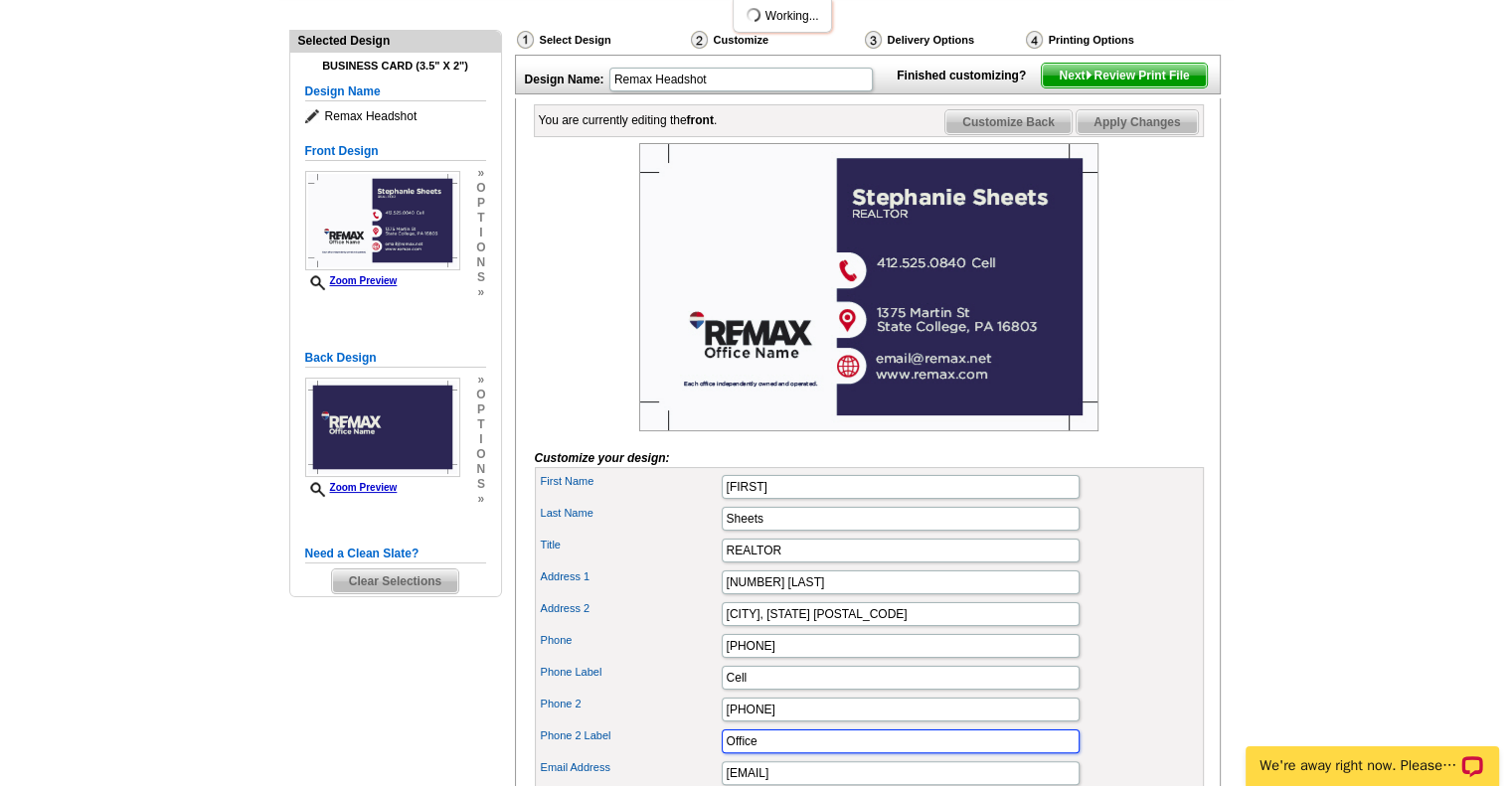 type on "Office" 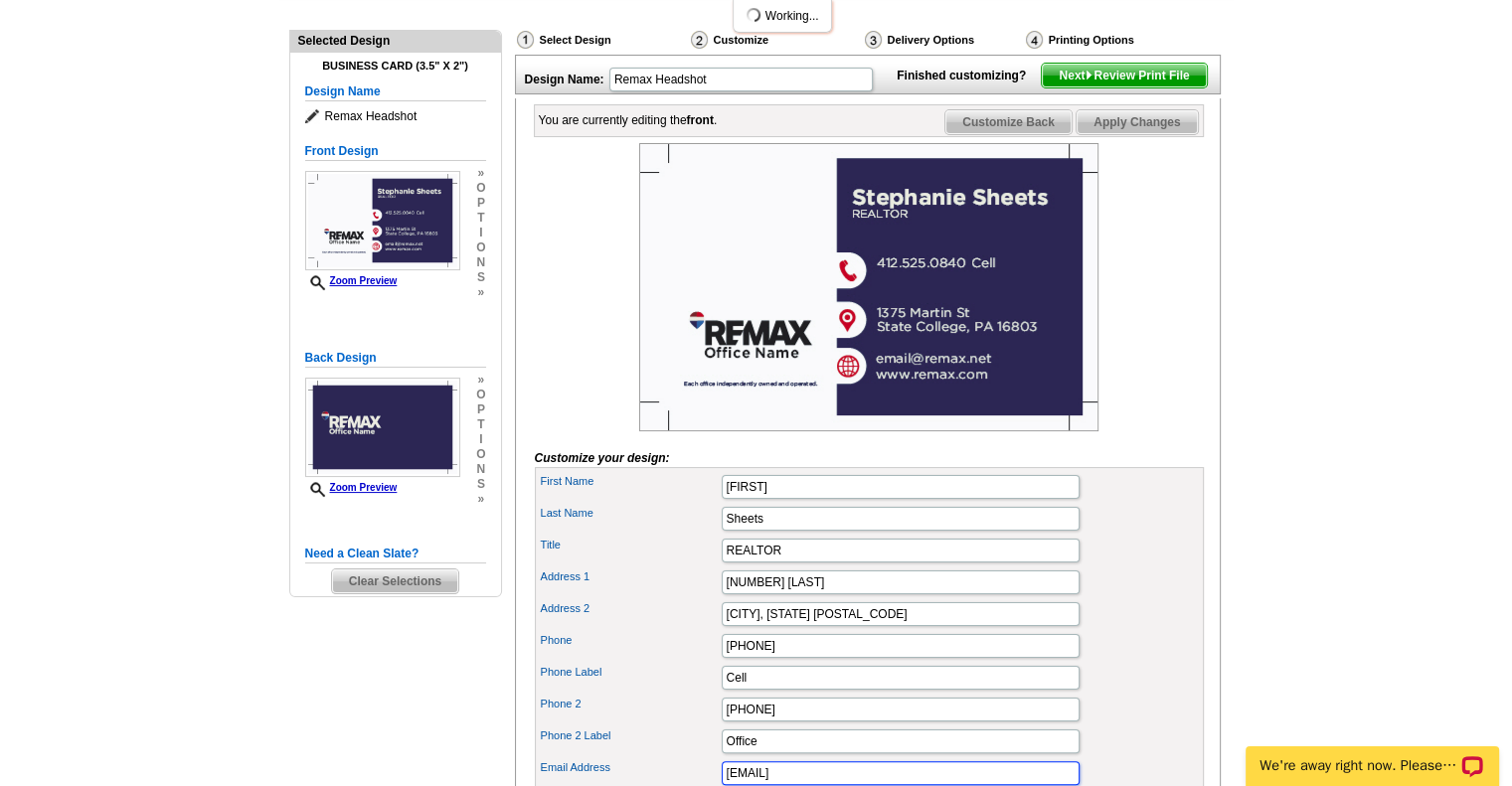 scroll, scrollTop: 607, scrollLeft: 0, axis: vertical 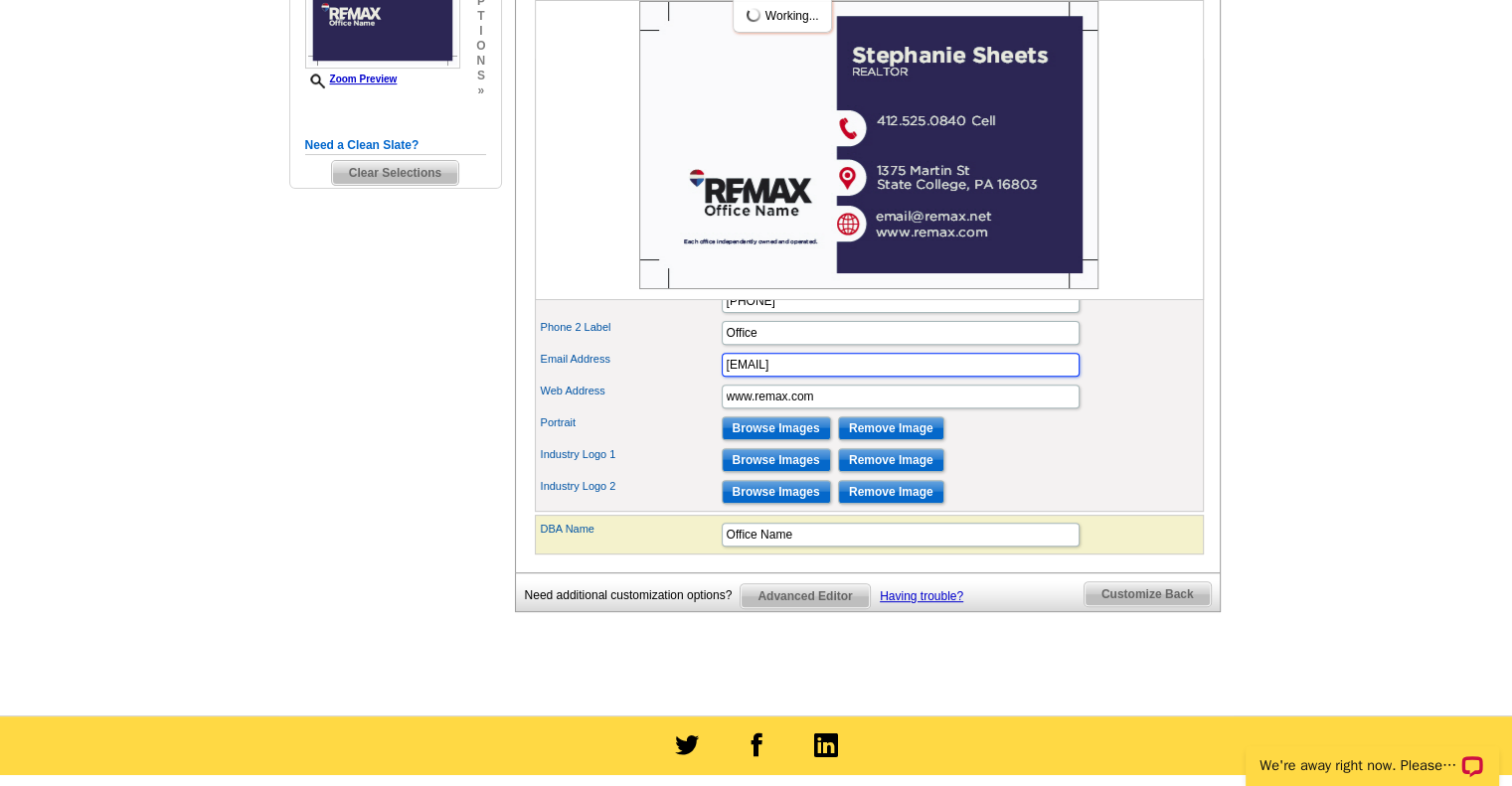 type on "a" 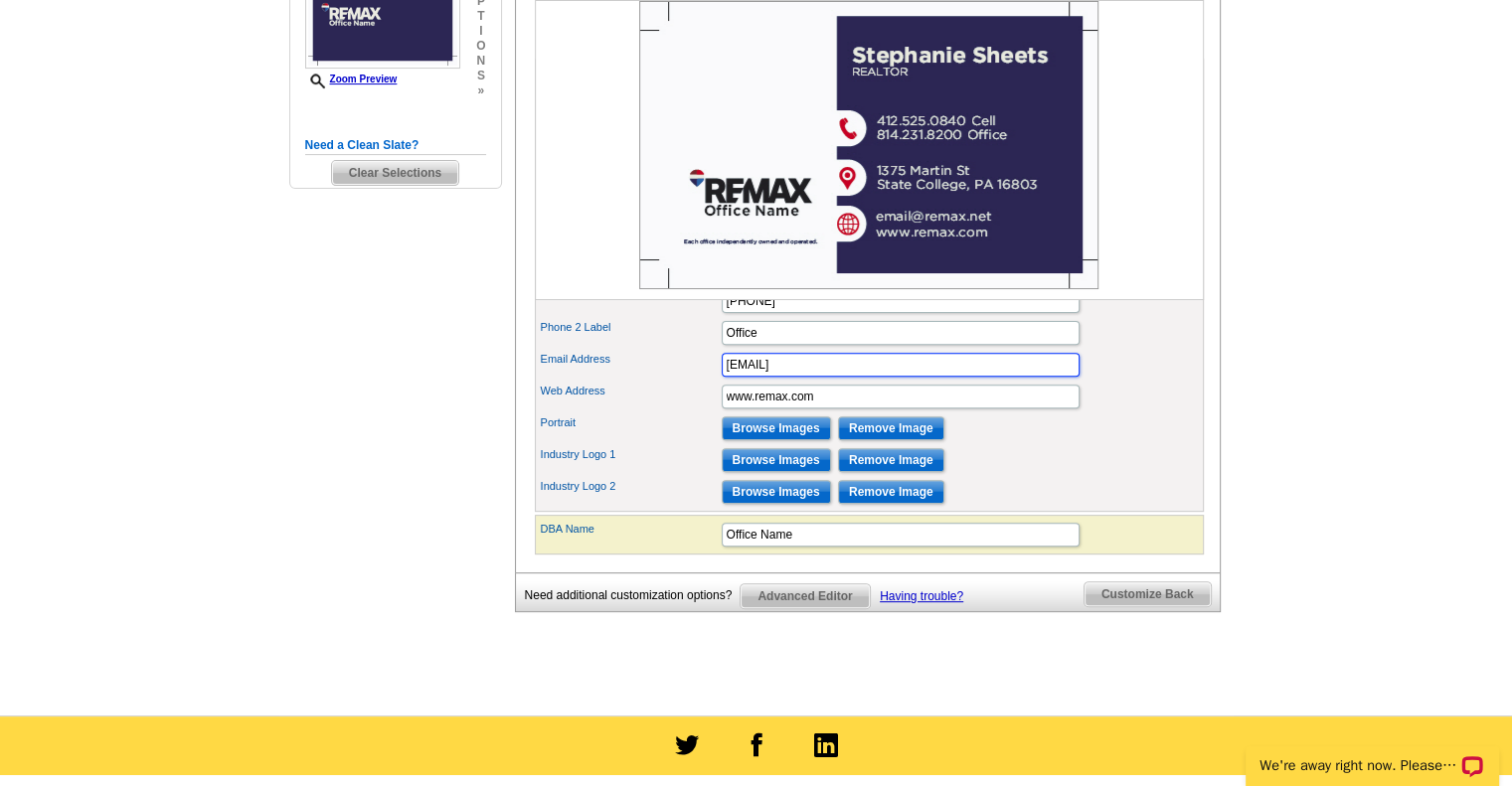 type on "steph.sheets1@gmail.com" 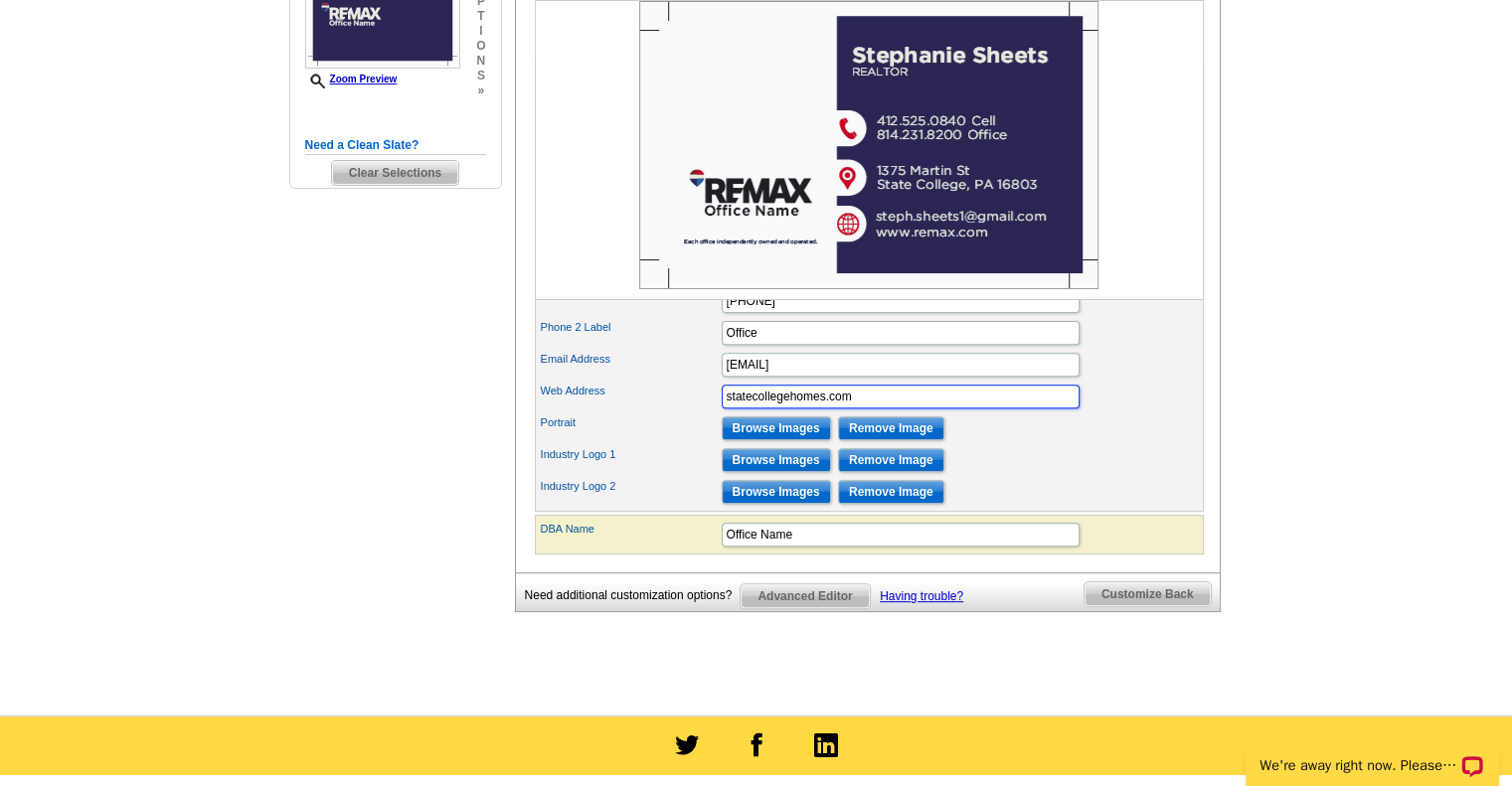 type on "statecollegehomes.com" 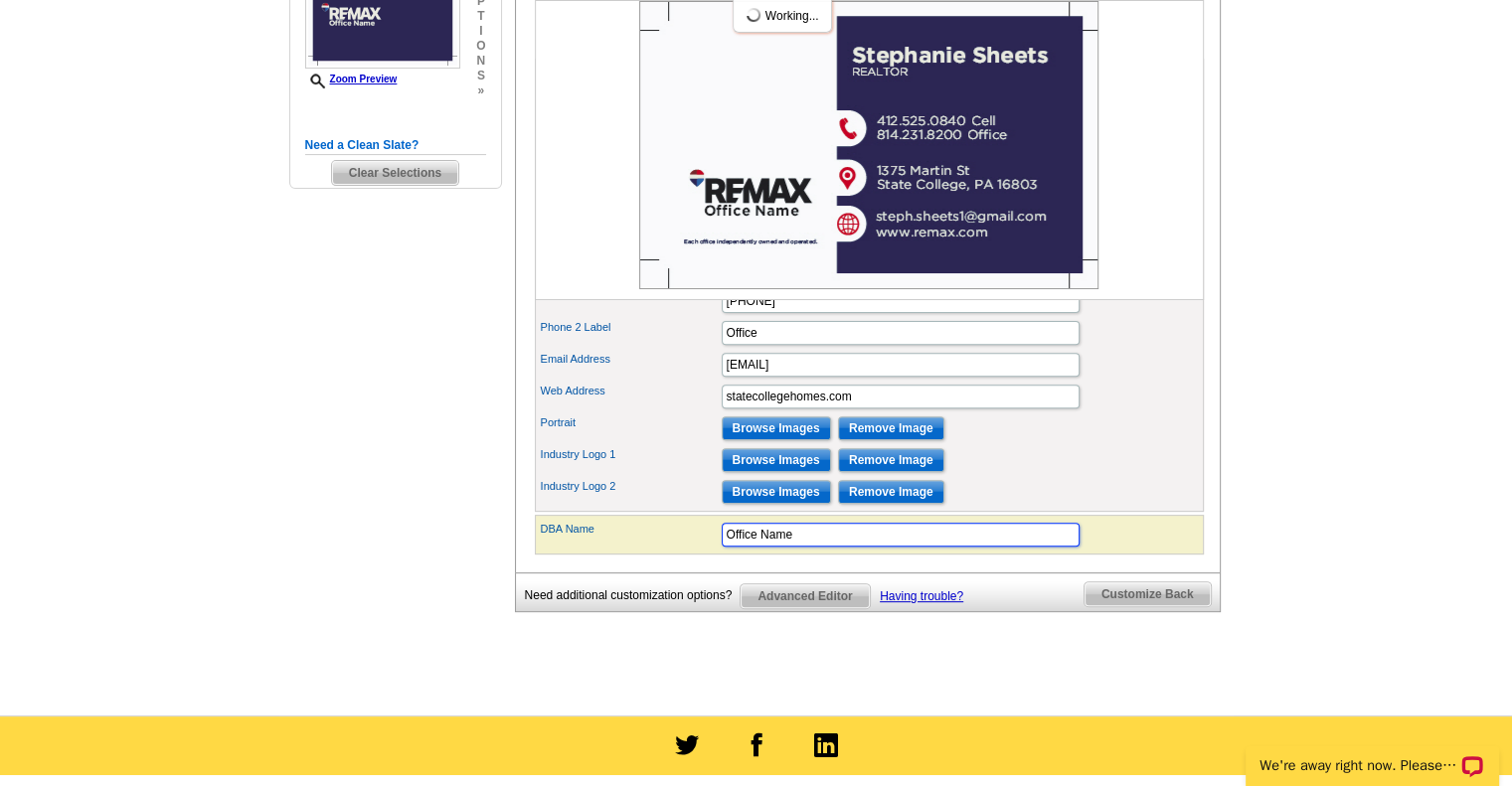 drag, startPoint x: 795, startPoint y: 556, endPoint x: 595, endPoint y: 571, distance: 200.56171 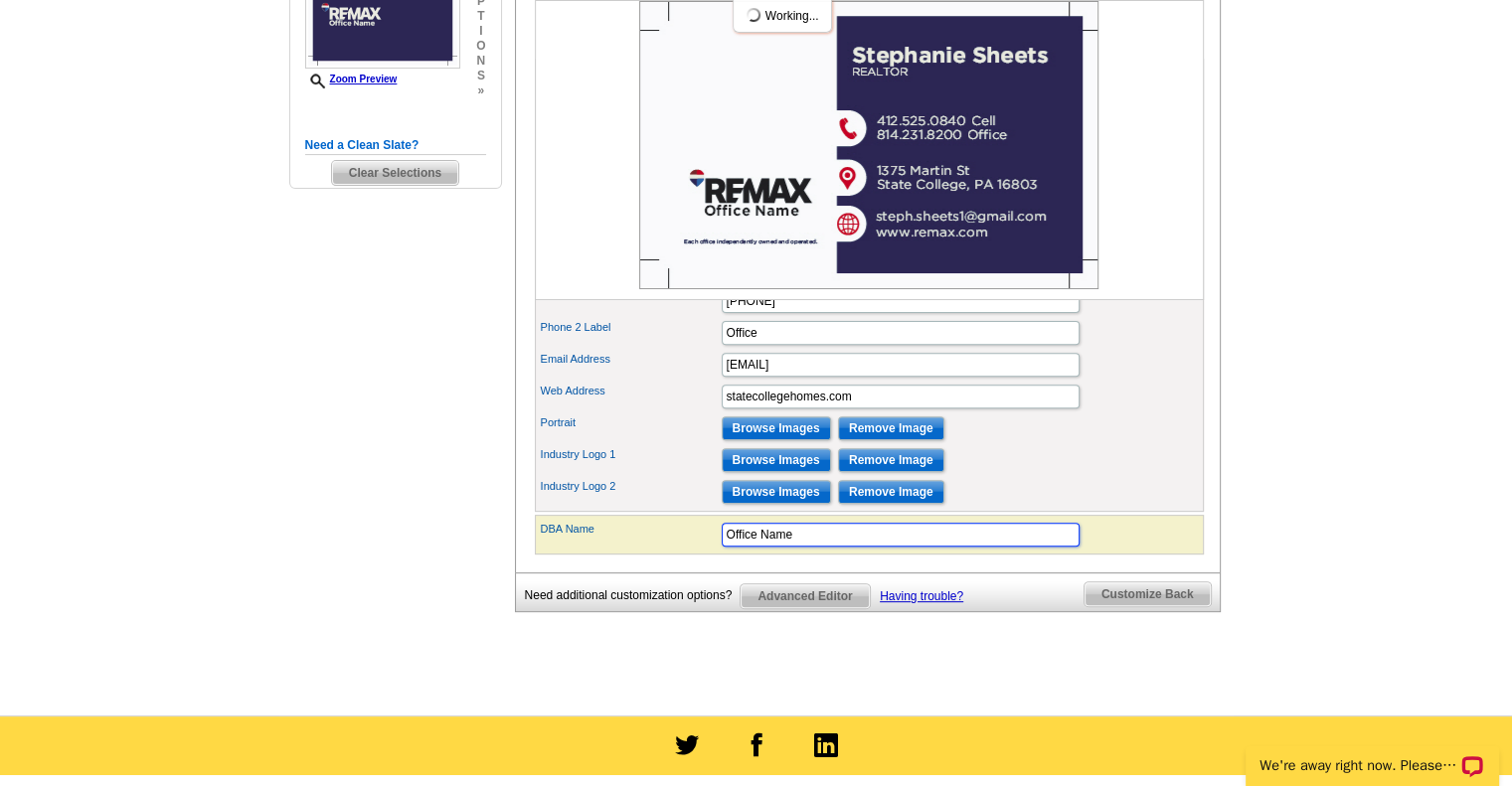 click on "DBA Name
Office Name" at bounding box center (869, 535) 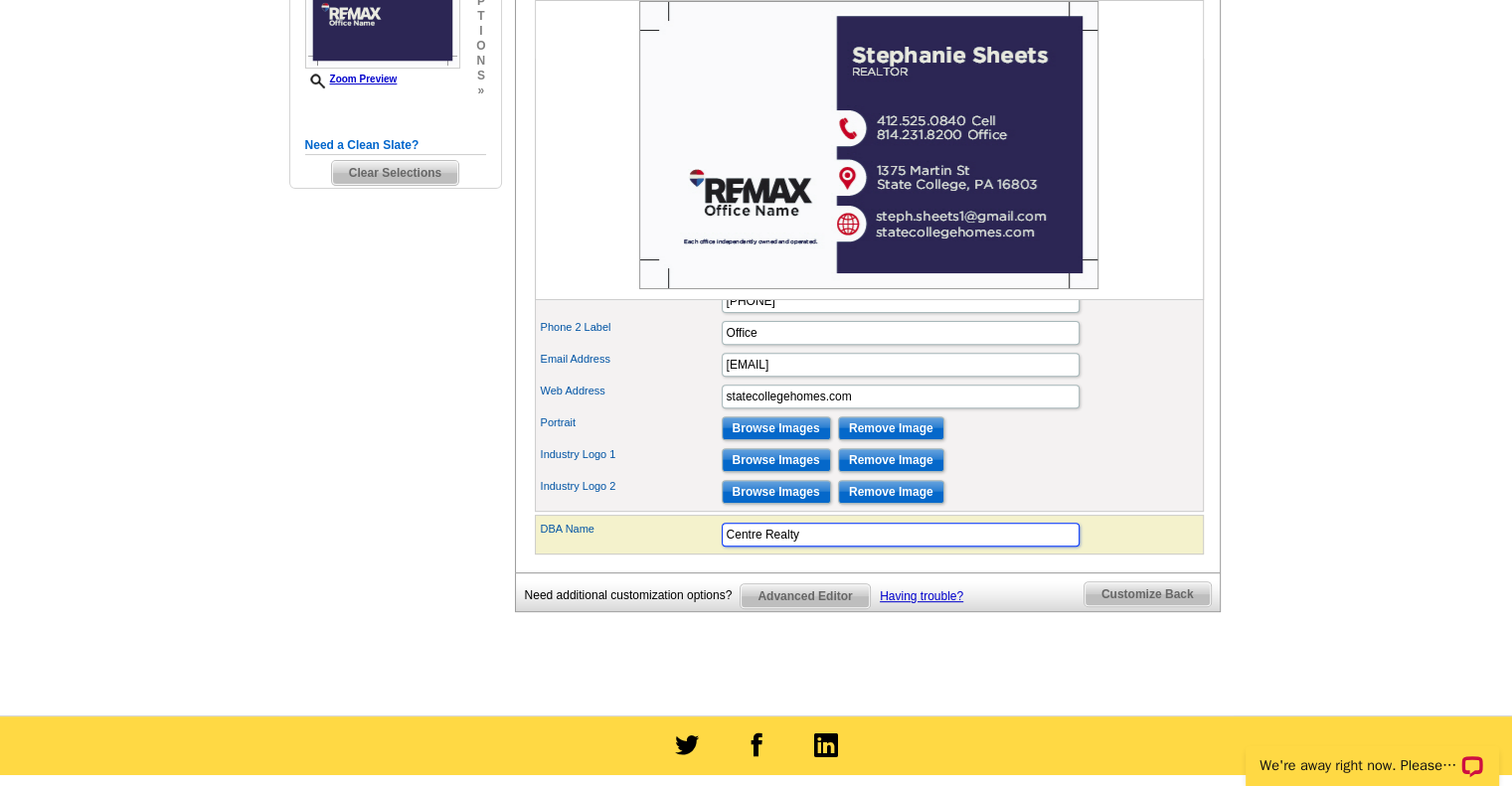type on "Centre Realty" 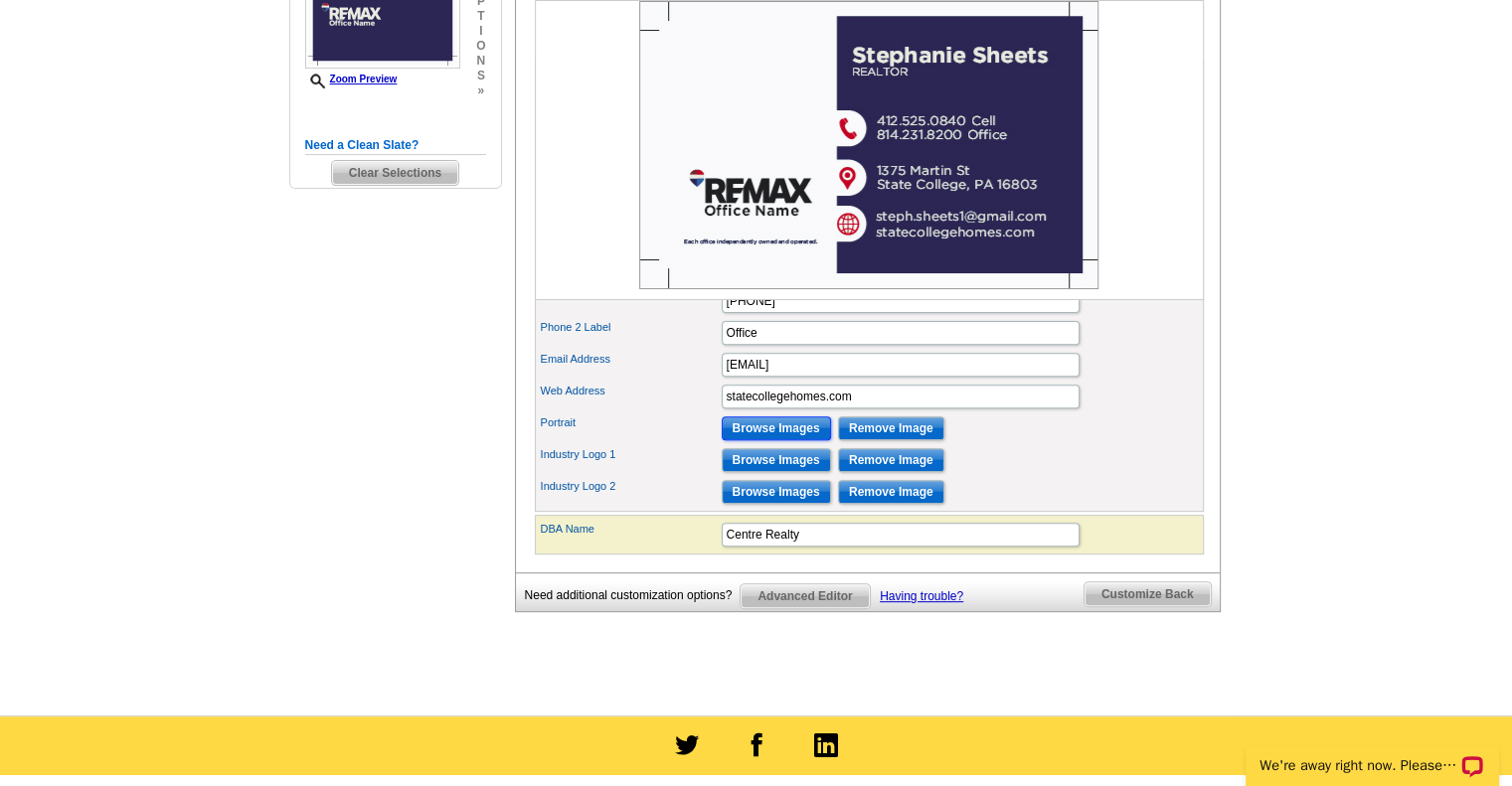 click on "Browse Images" at bounding box center (776, 428) 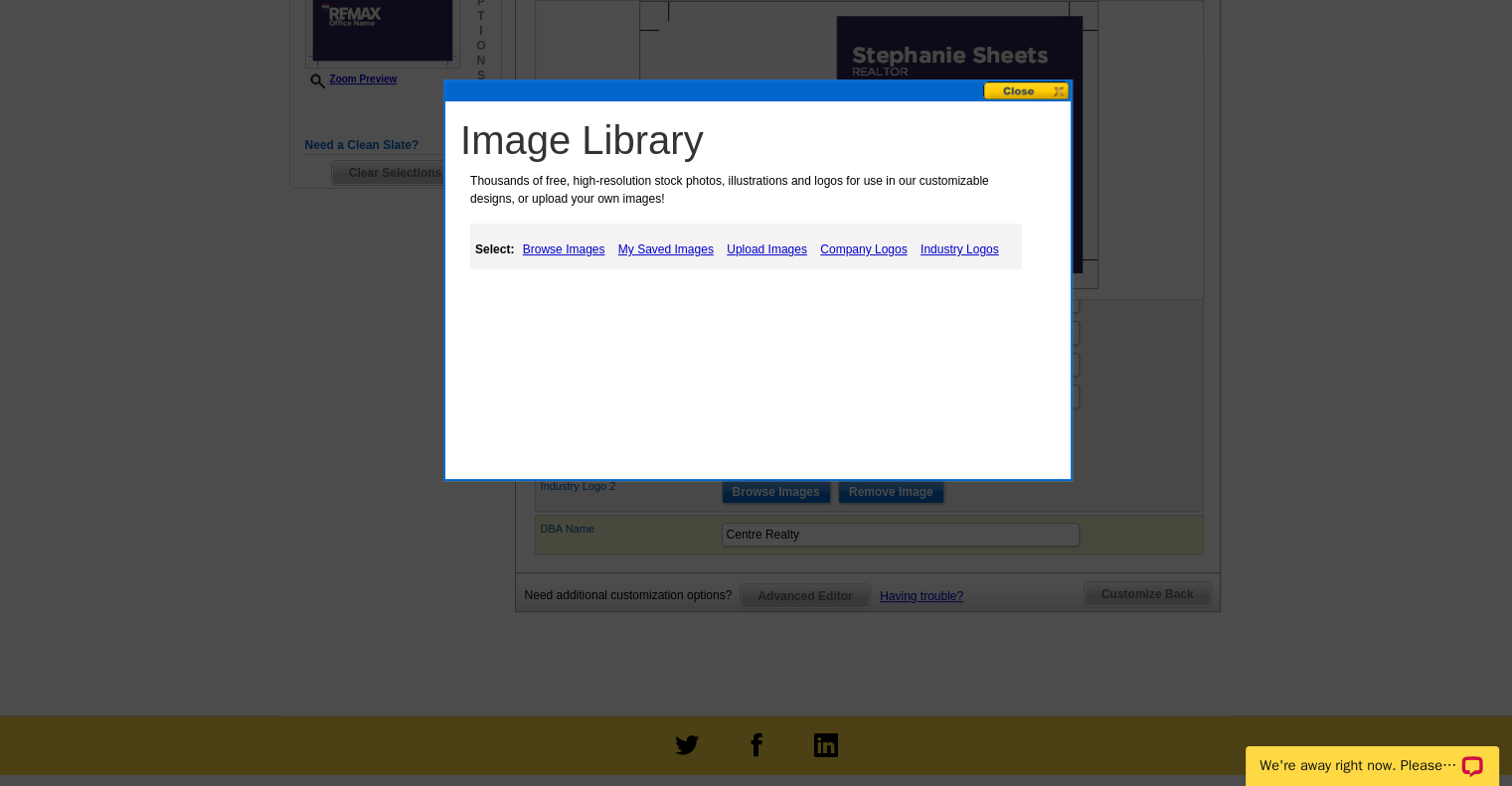click on "Upload Images" at bounding box center [766, 249] 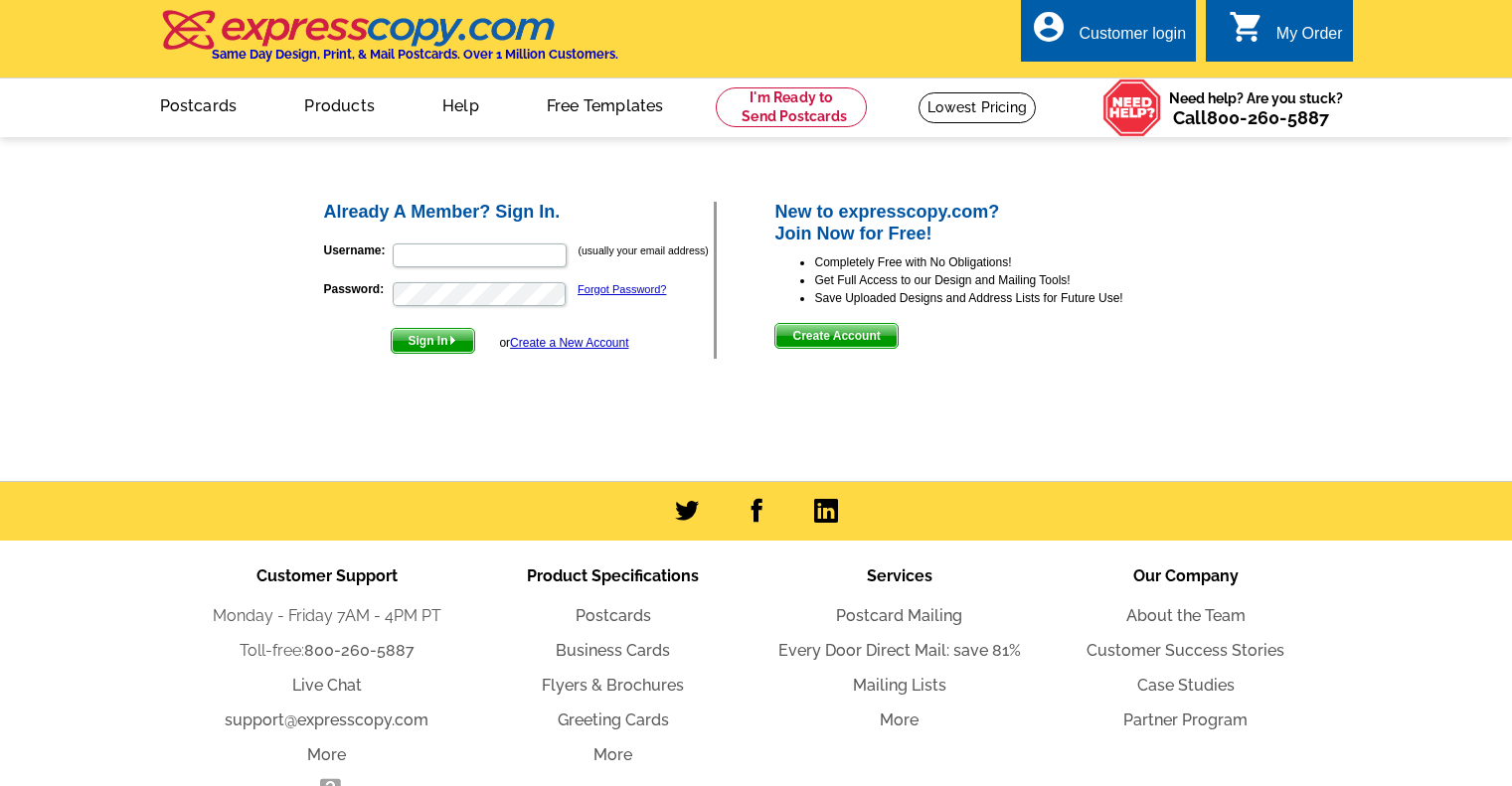 scroll, scrollTop: 0, scrollLeft: 0, axis: both 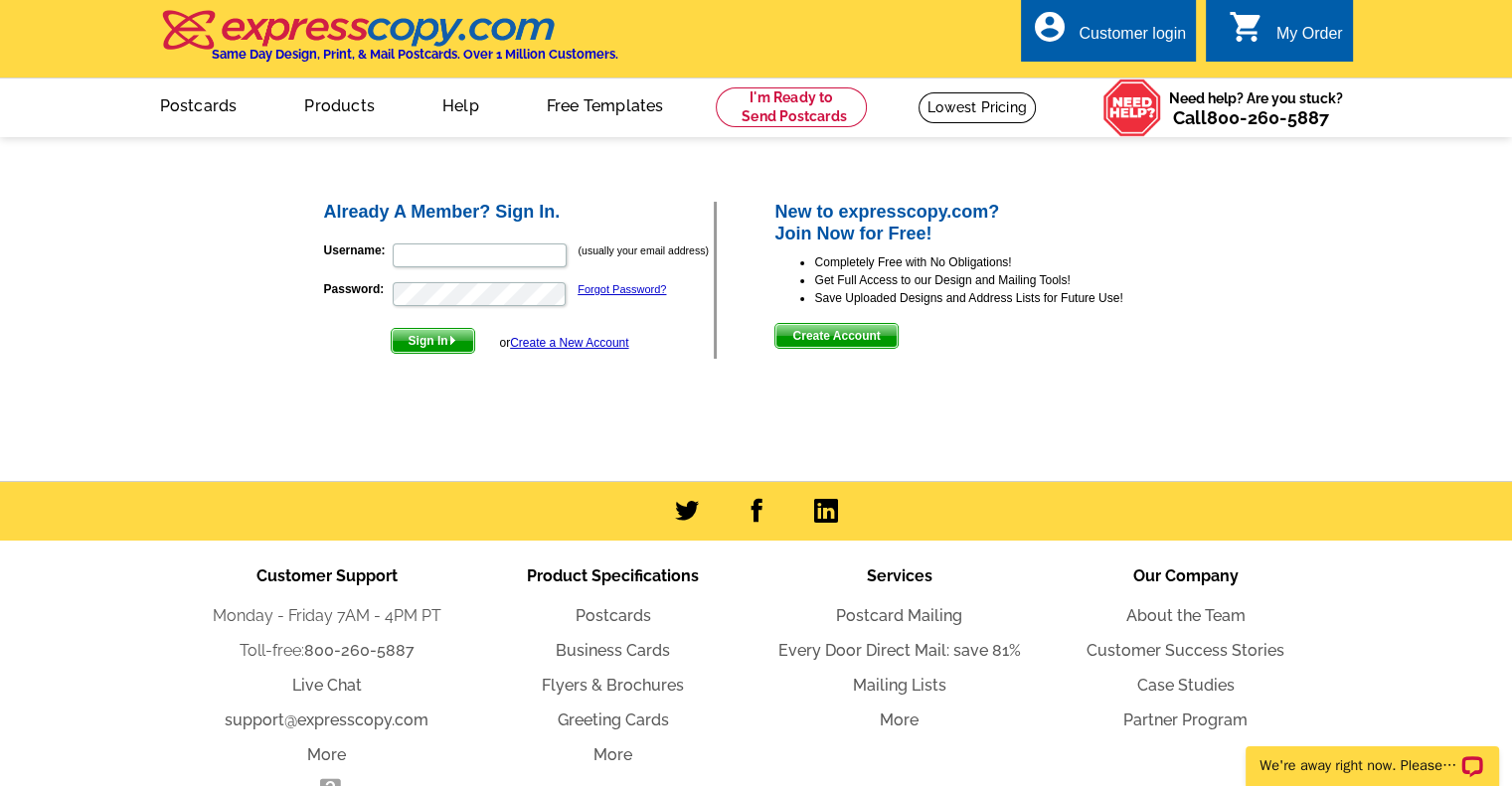 click on "Create Account" at bounding box center (836, 336) 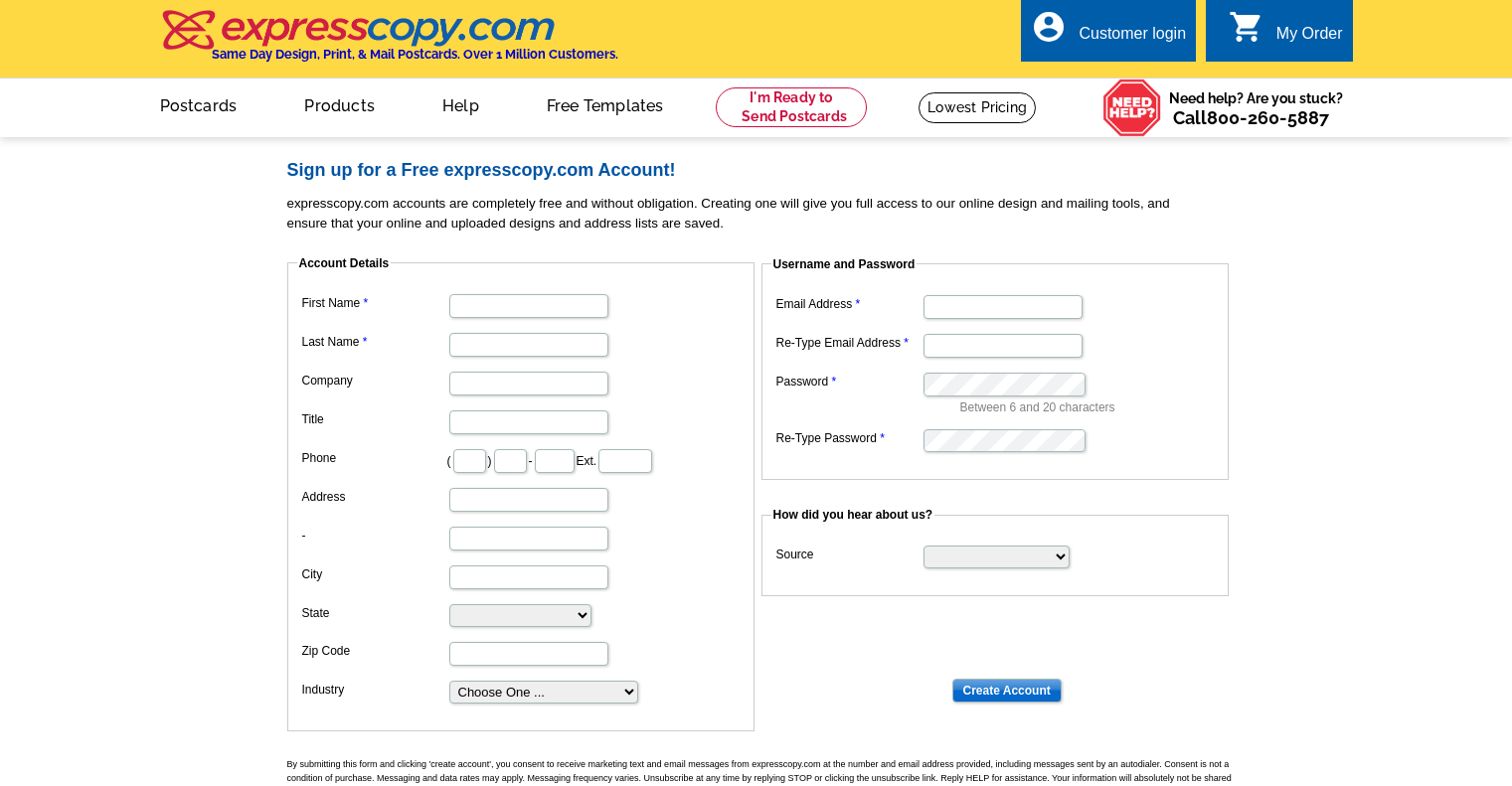 scroll, scrollTop: 0, scrollLeft: 0, axis: both 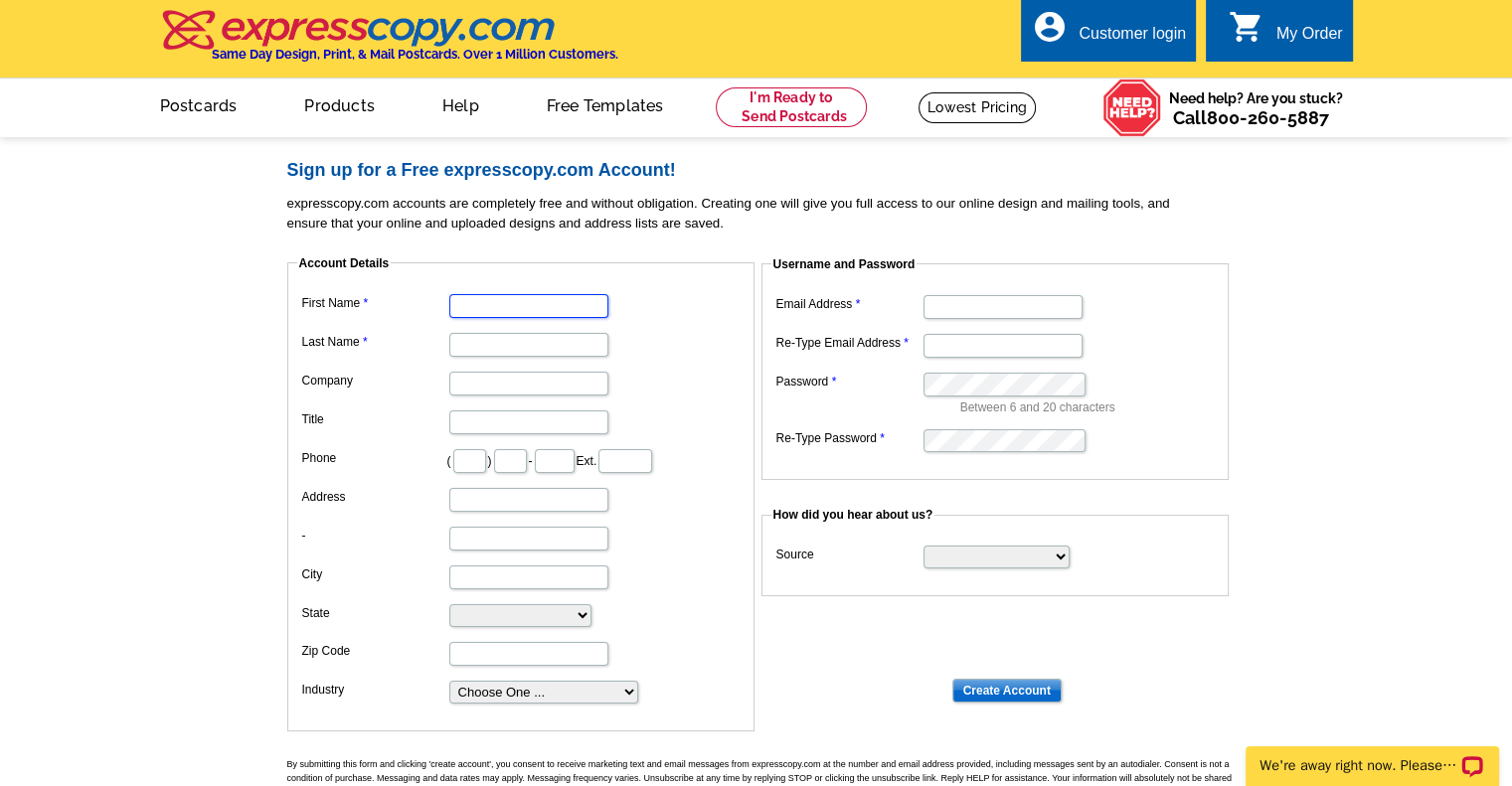 click on "First Name" at bounding box center (529, 306) 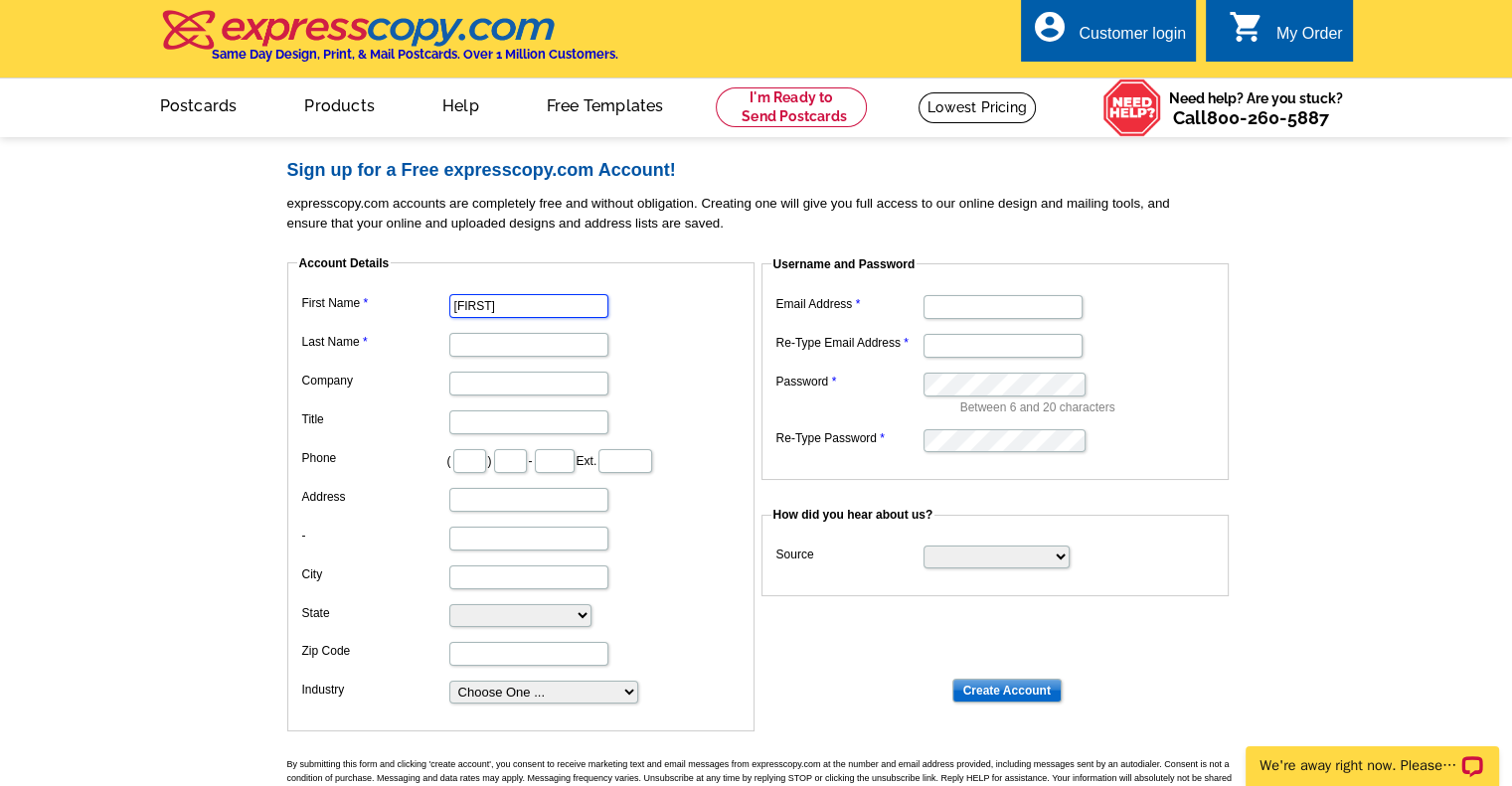 type on "Sheets" 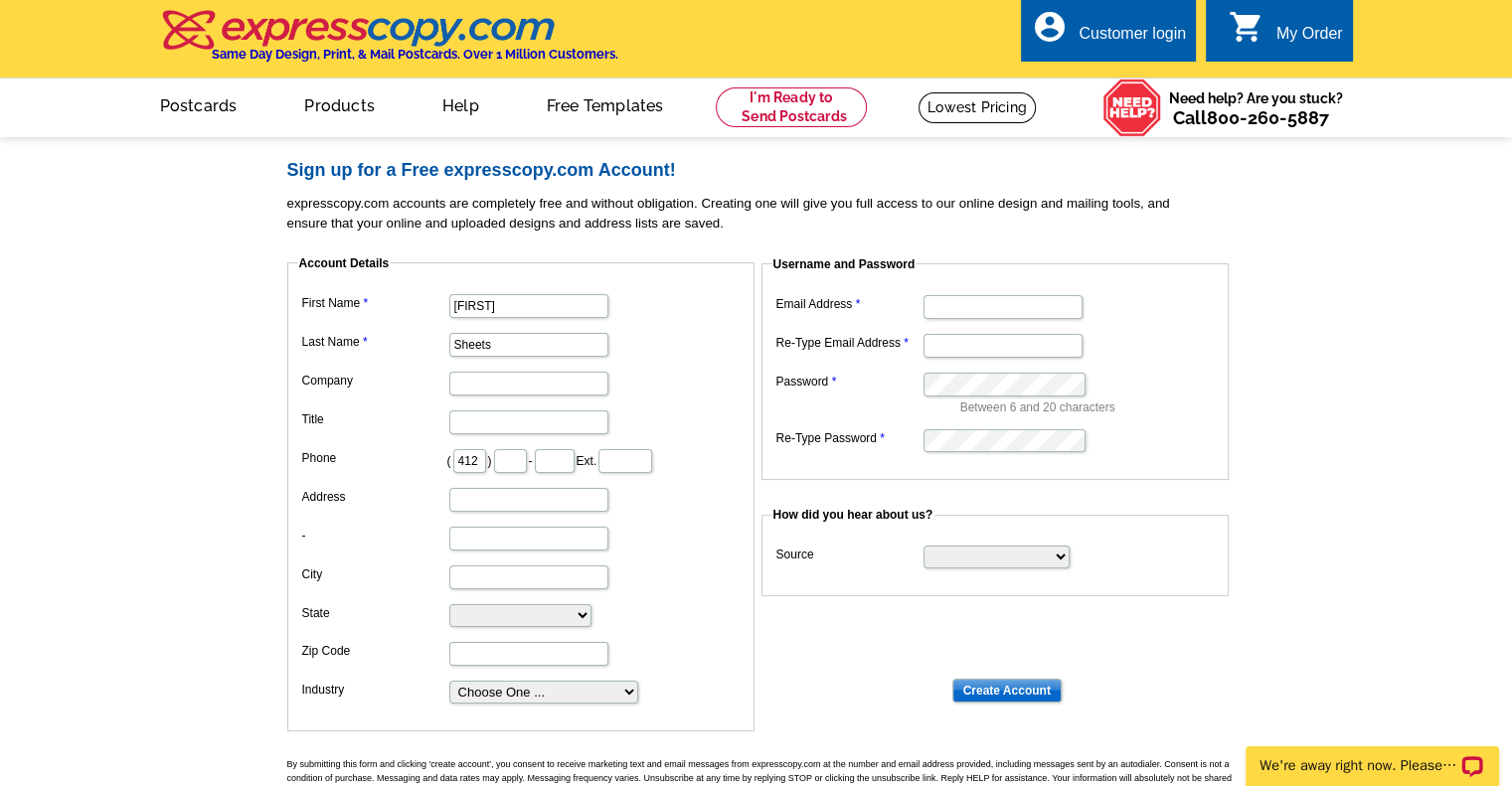 type on "525" 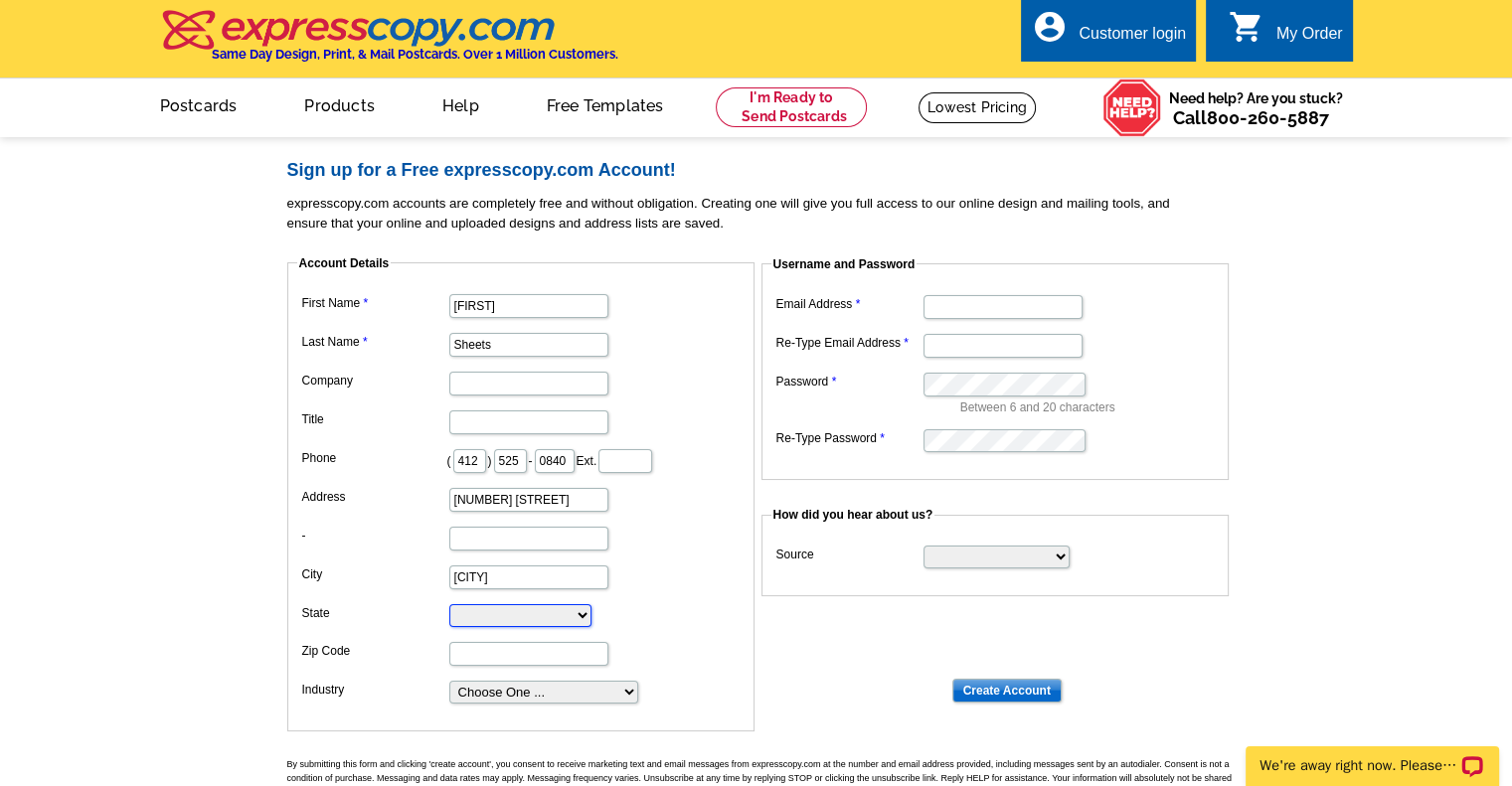 select on "PA" 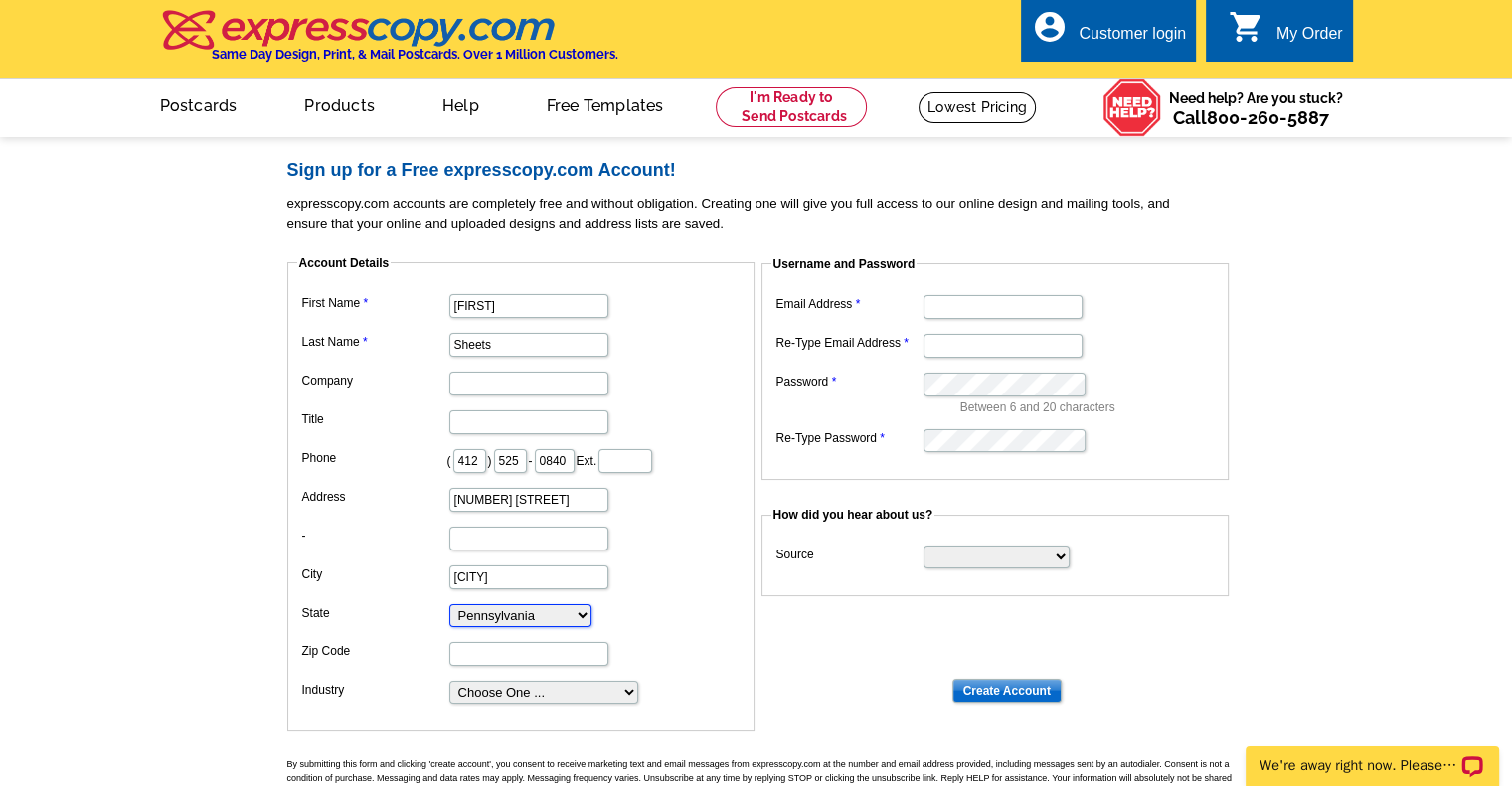type on "16828" 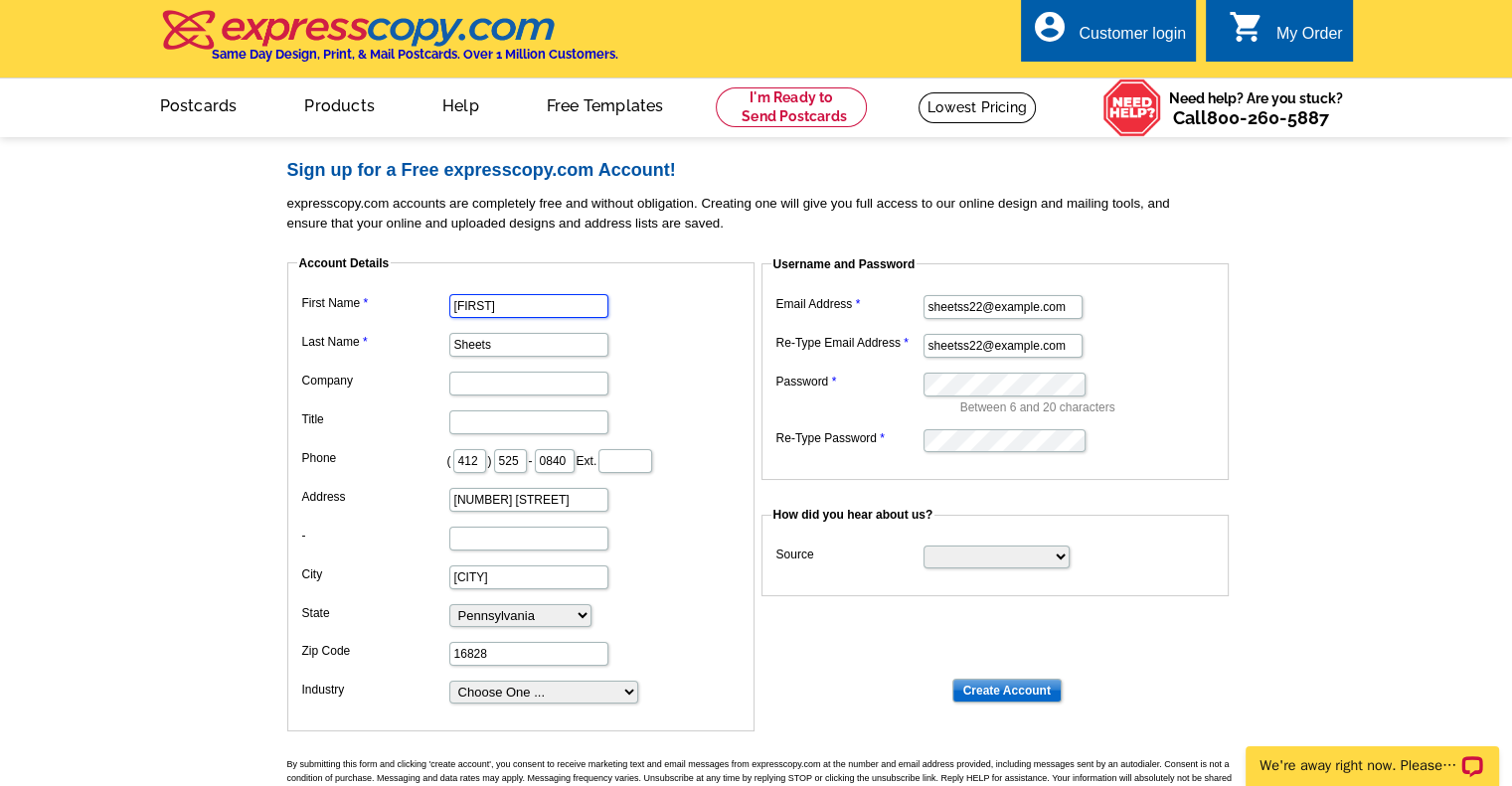scroll, scrollTop: 0, scrollLeft: 0, axis: both 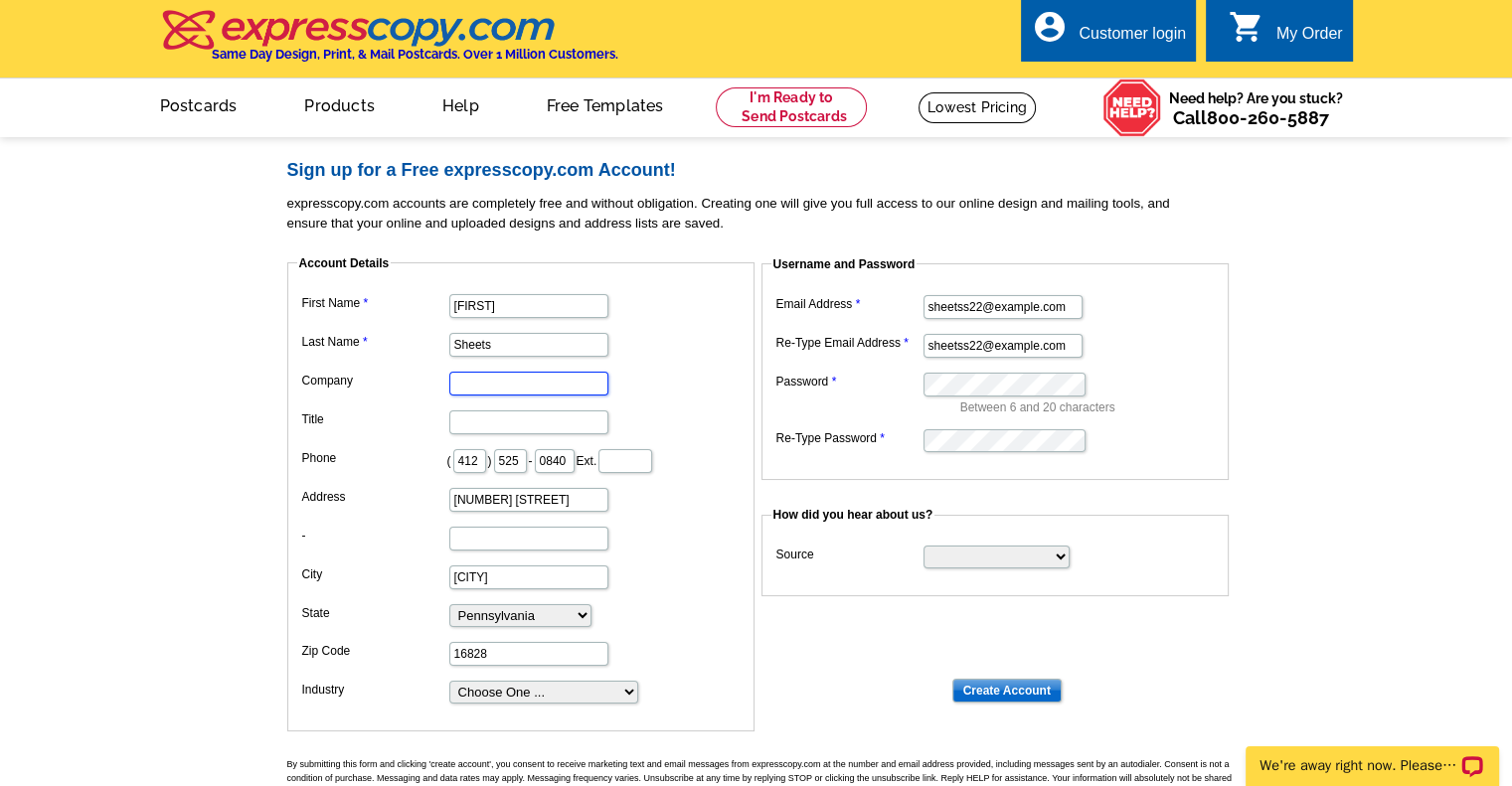click on "Company" at bounding box center [529, 384] 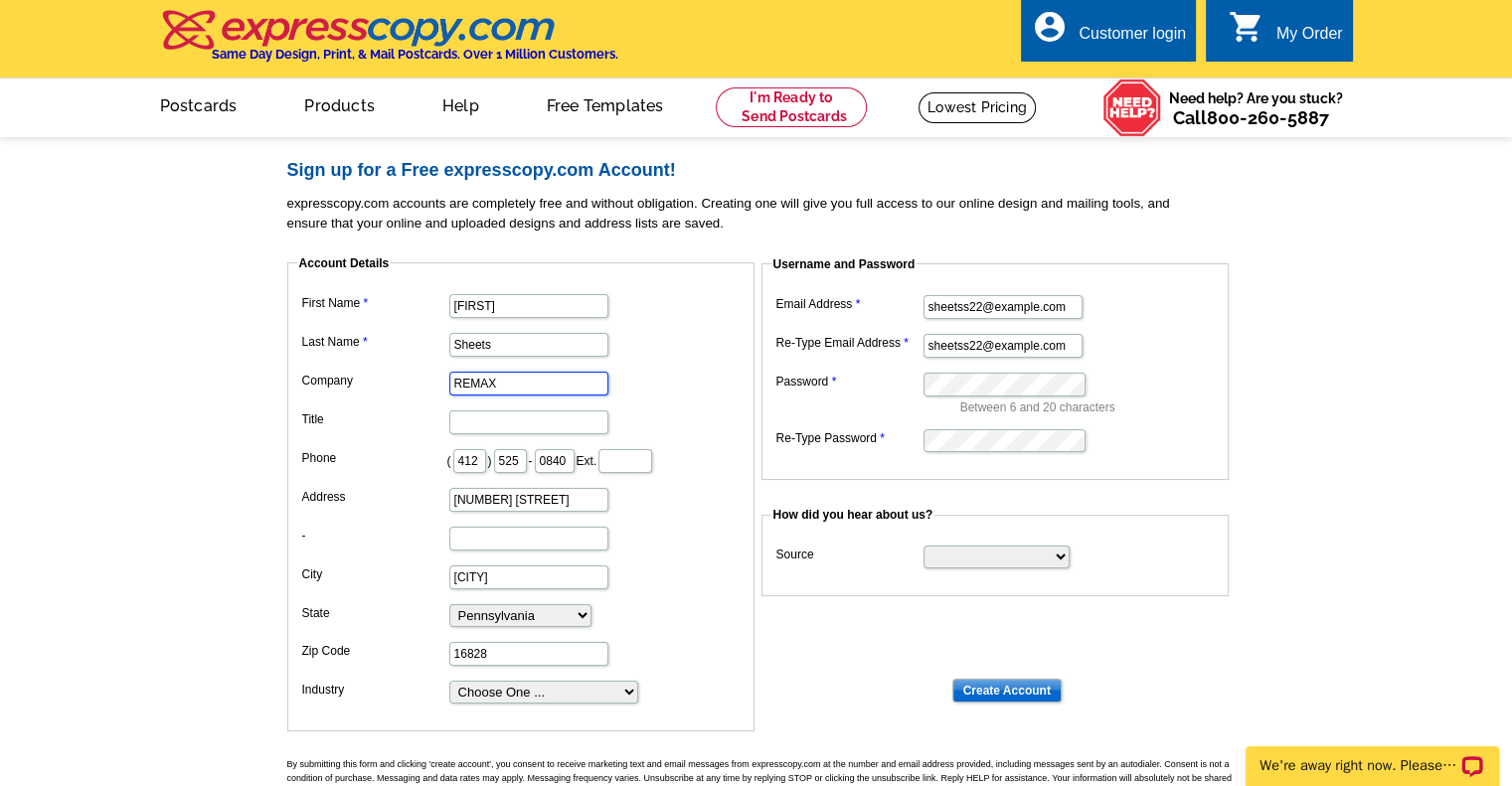 type on "REMAX" 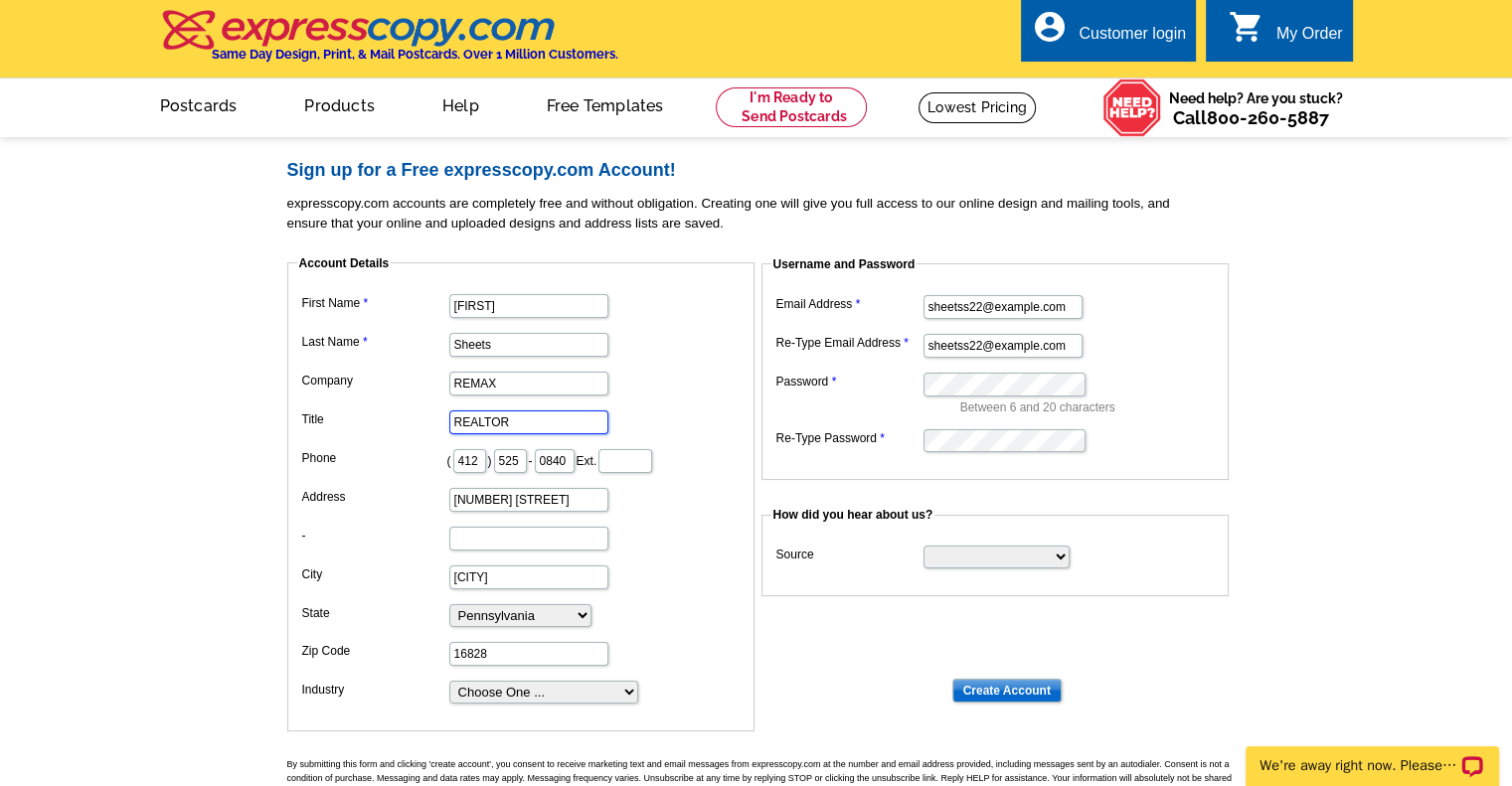 type on "REALTOR" 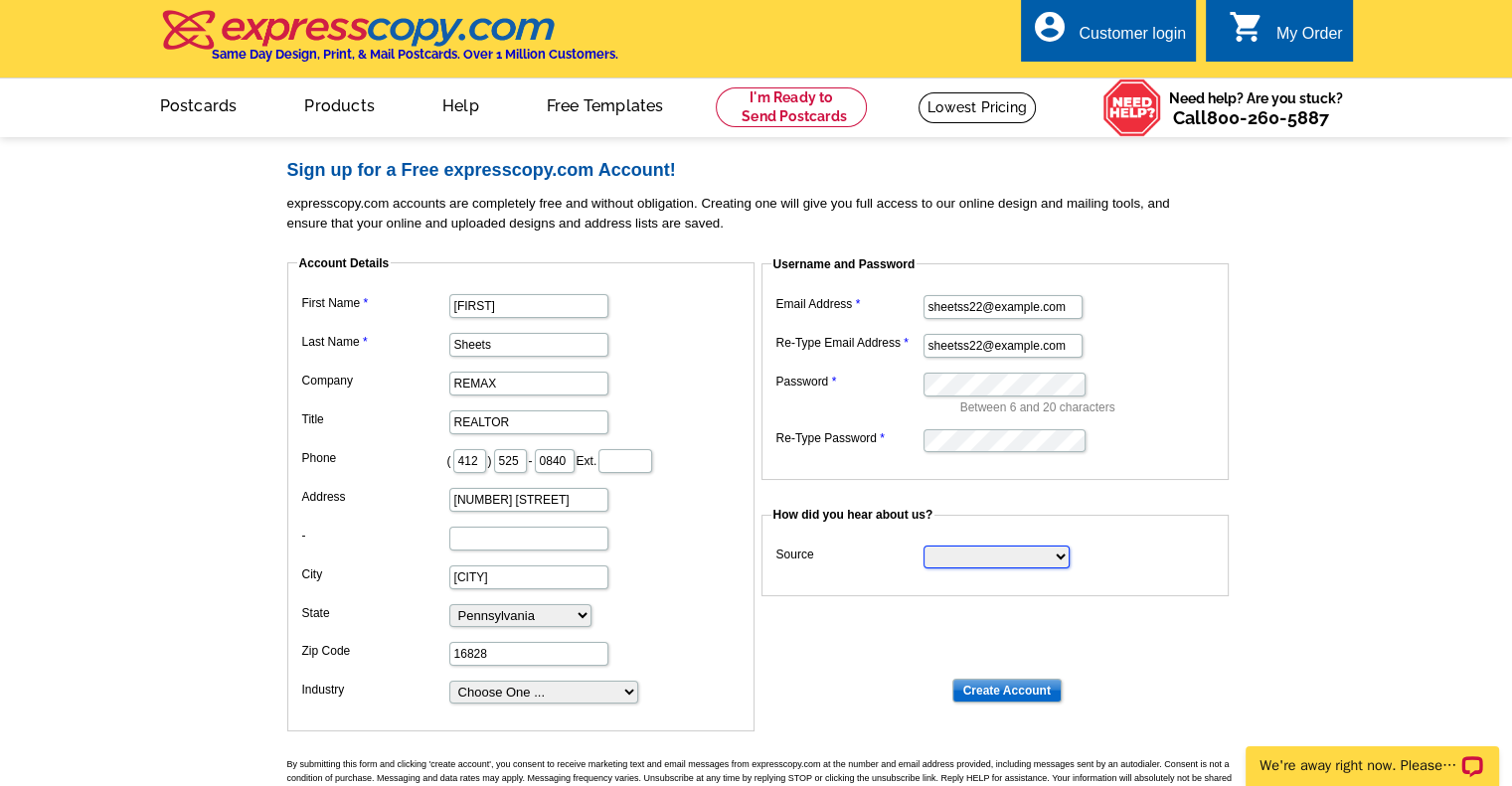 click on "Search Engine
Television Ad
Direct Mail Postcard
Email
Referred by a friend
Other" at bounding box center (996, 556) 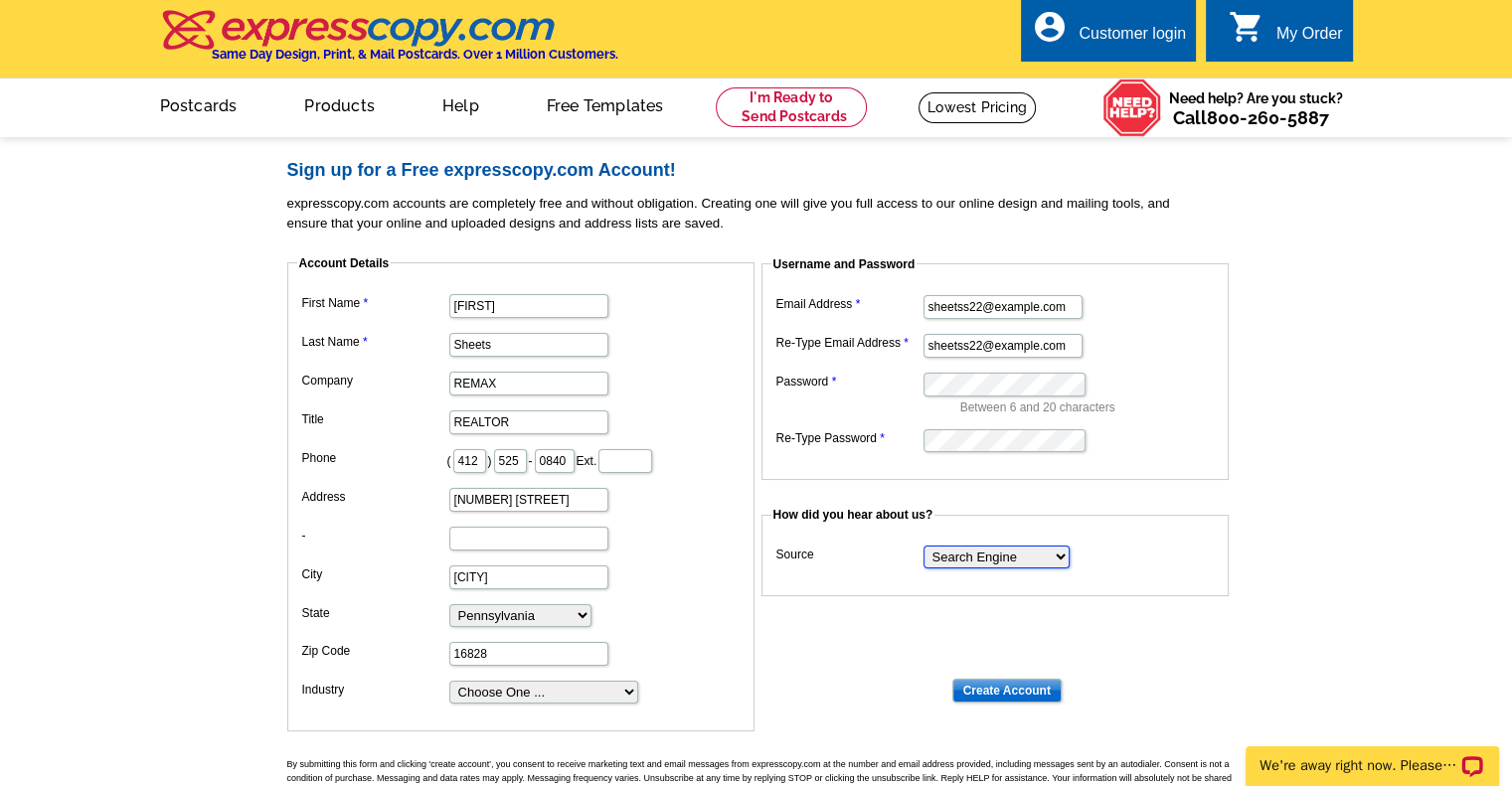 click on "Search Engine
Television Ad
Direct Mail Postcard
Email
Referred by a friend
Other" at bounding box center [996, 556] 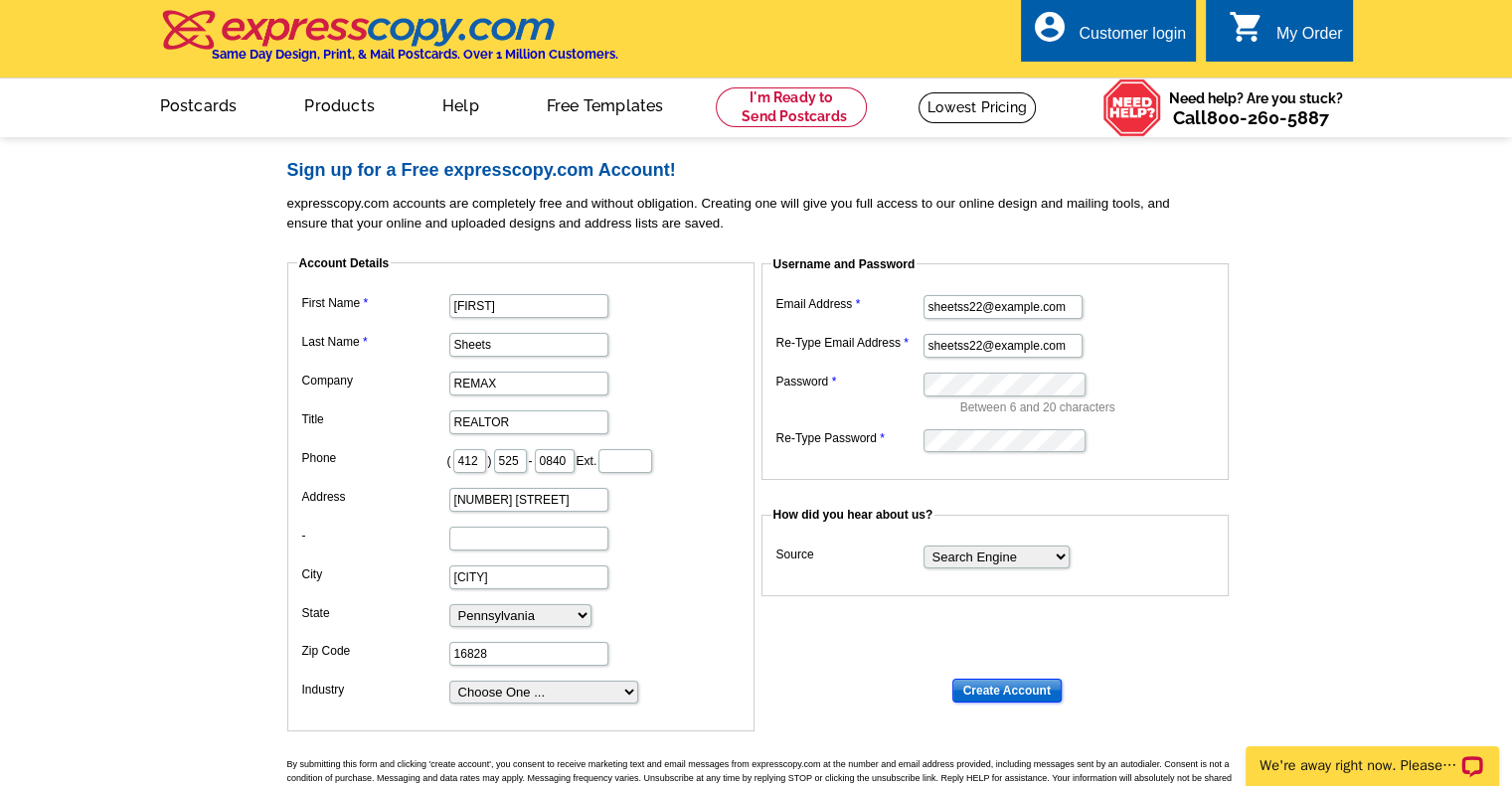 click on "Create Account" at bounding box center (1007, 691) 